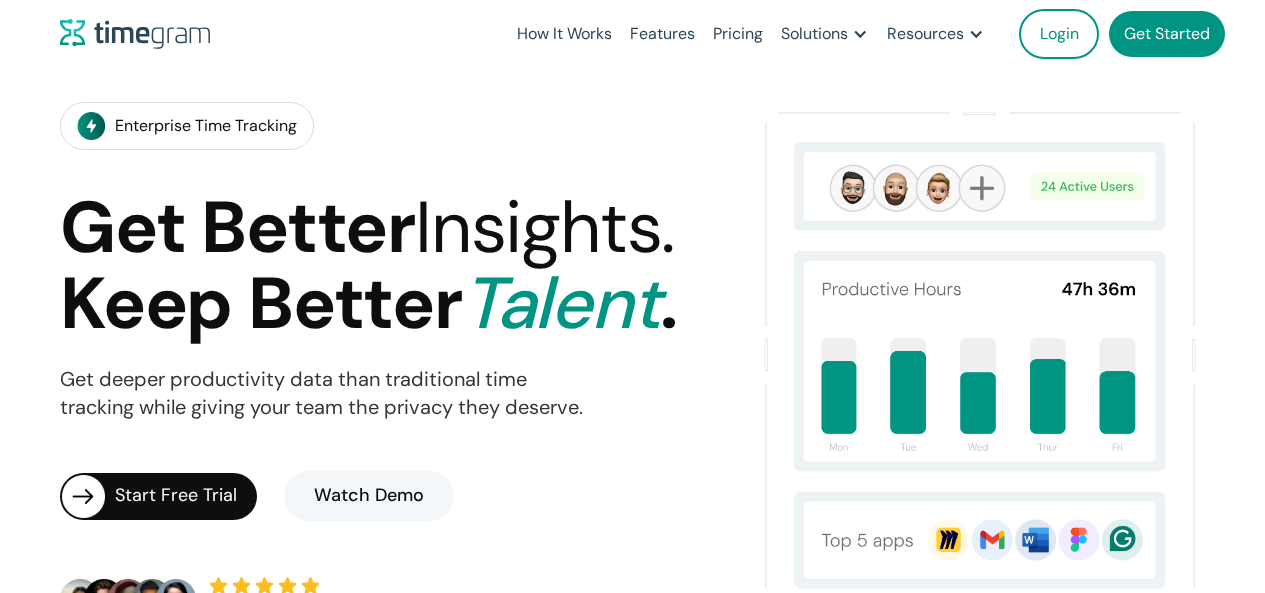 click on "Login" at bounding box center [1059, 34] 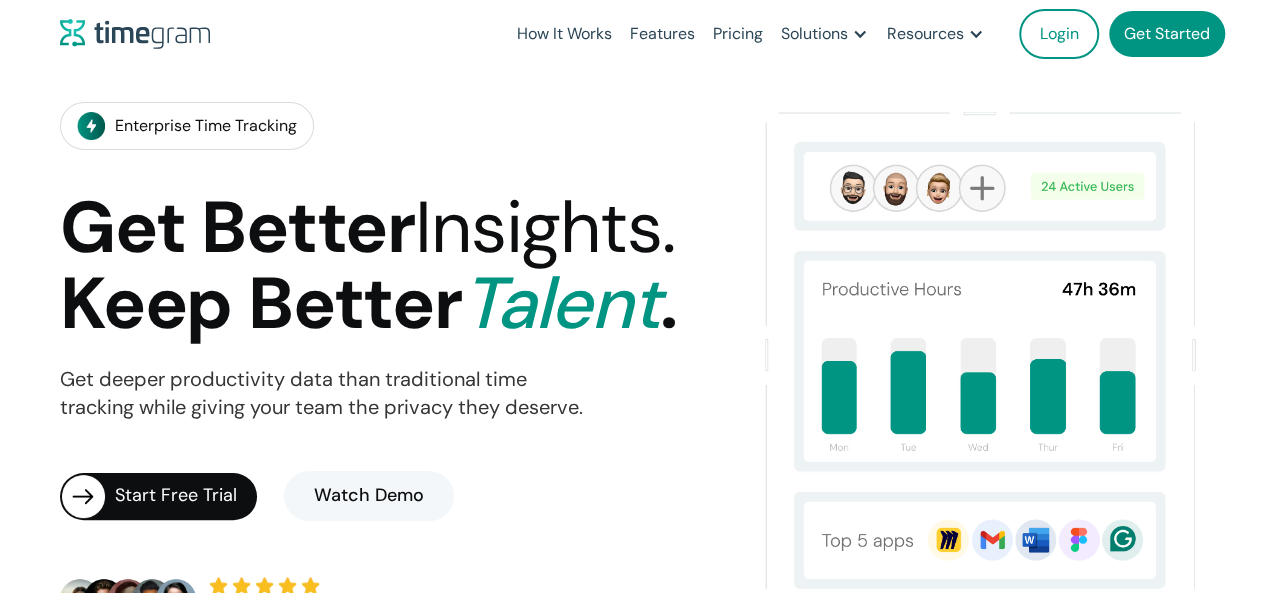 scroll, scrollTop: 0, scrollLeft: 0, axis: both 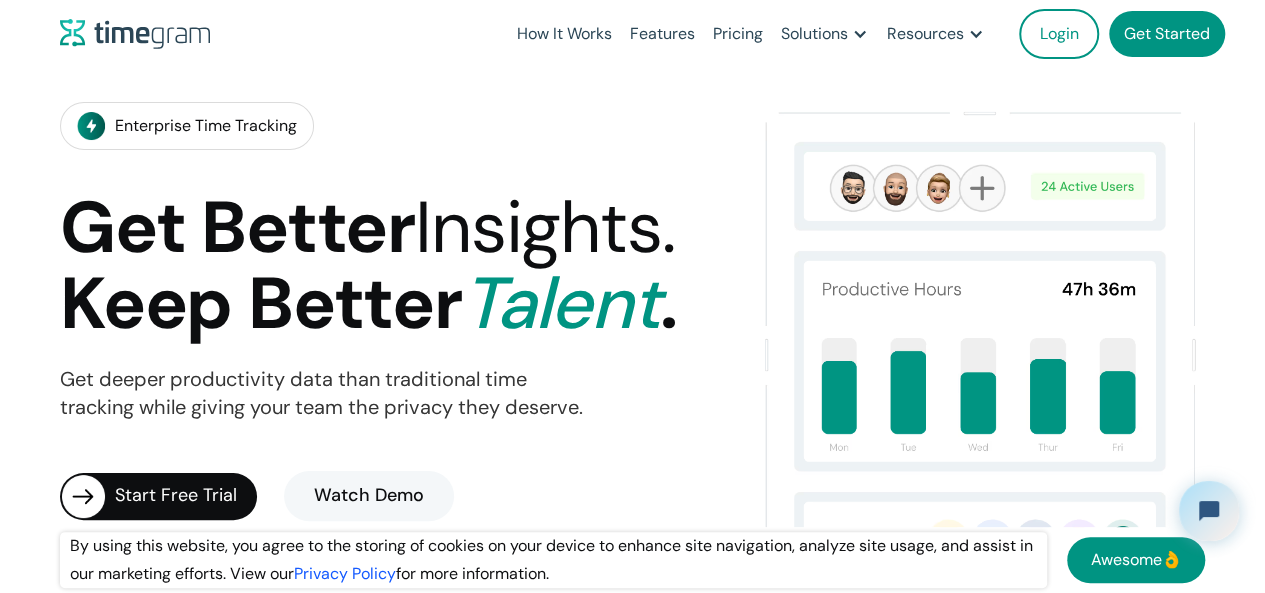 click on "Login Get Started" at bounding box center [1132, 34] 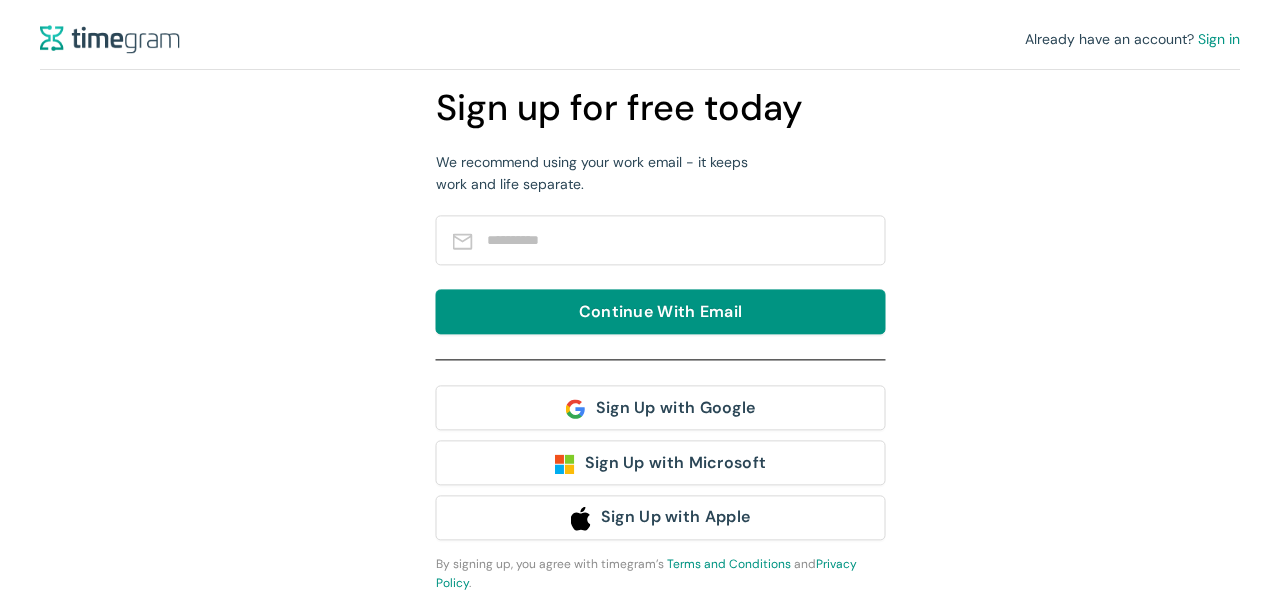 scroll, scrollTop: 0, scrollLeft: 0, axis: both 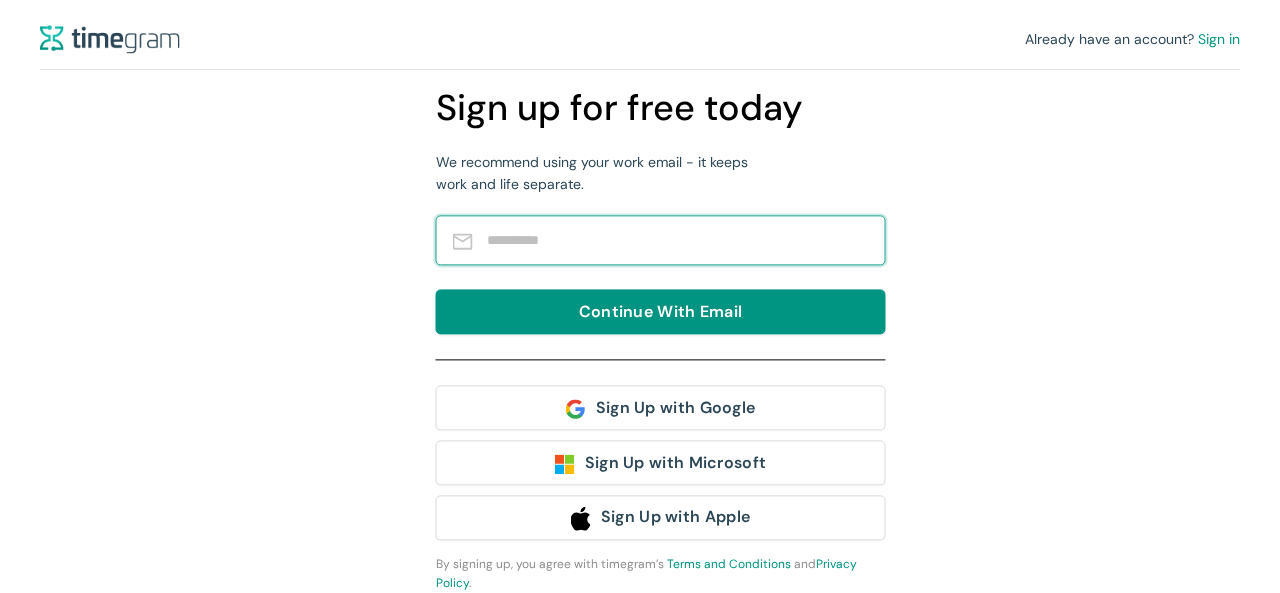 click at bounding box center [676, 240] 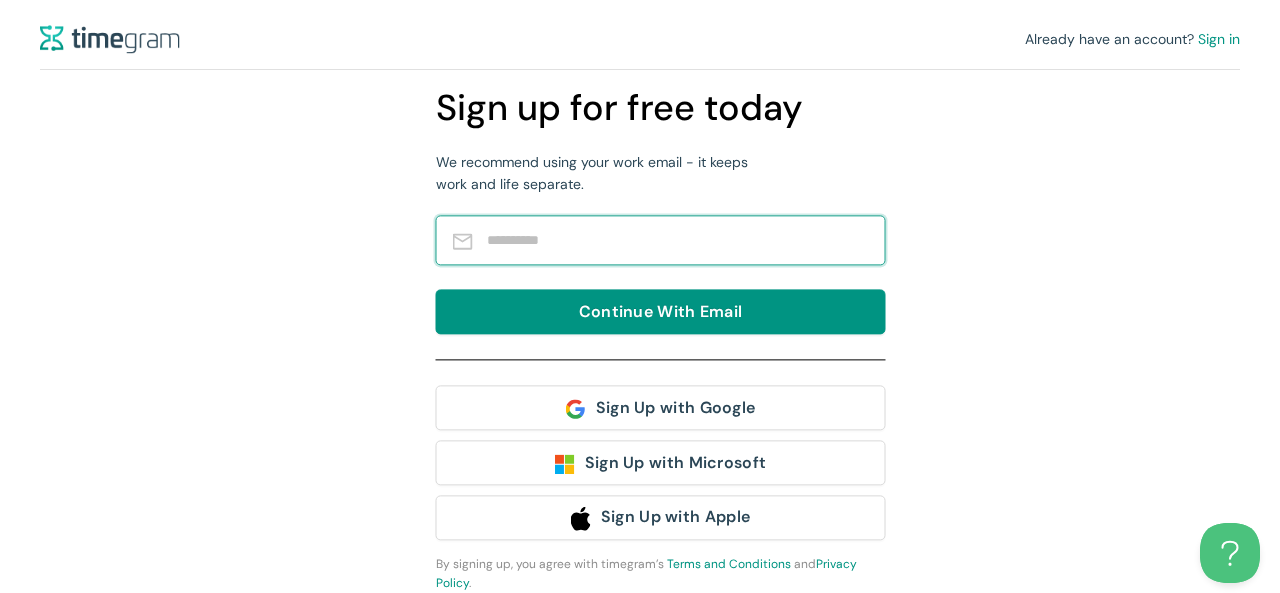 scroll, scrollTop: 0, scrollLeft: 0, axis: both 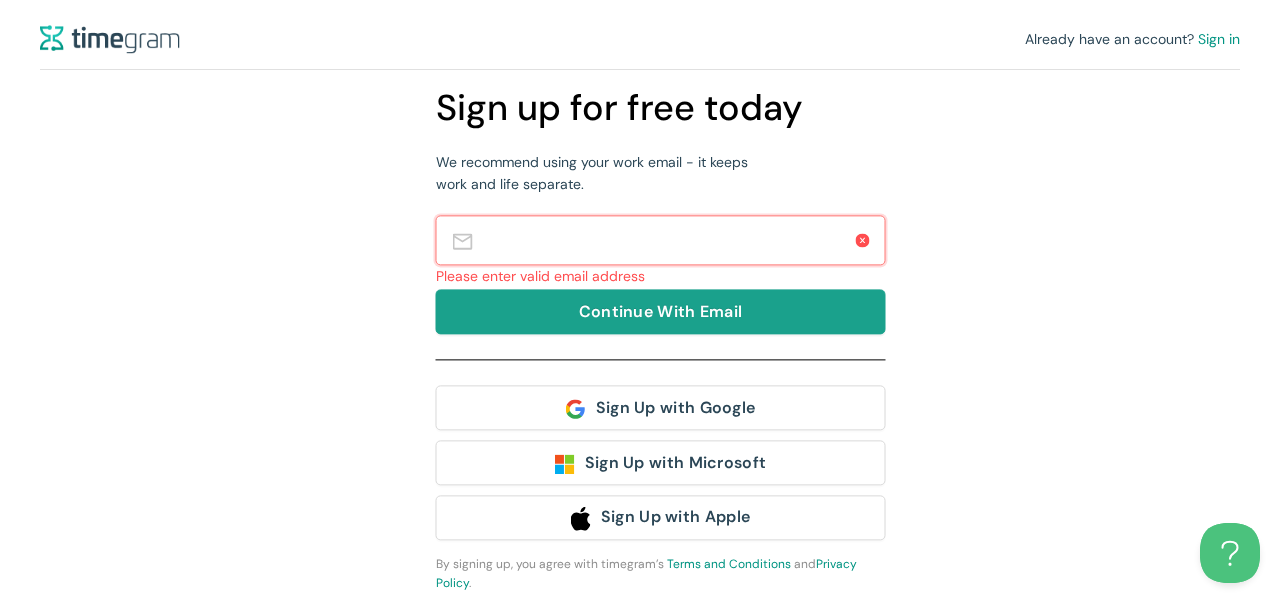 click on "Continue With Email" at bounding box center (661, 311) 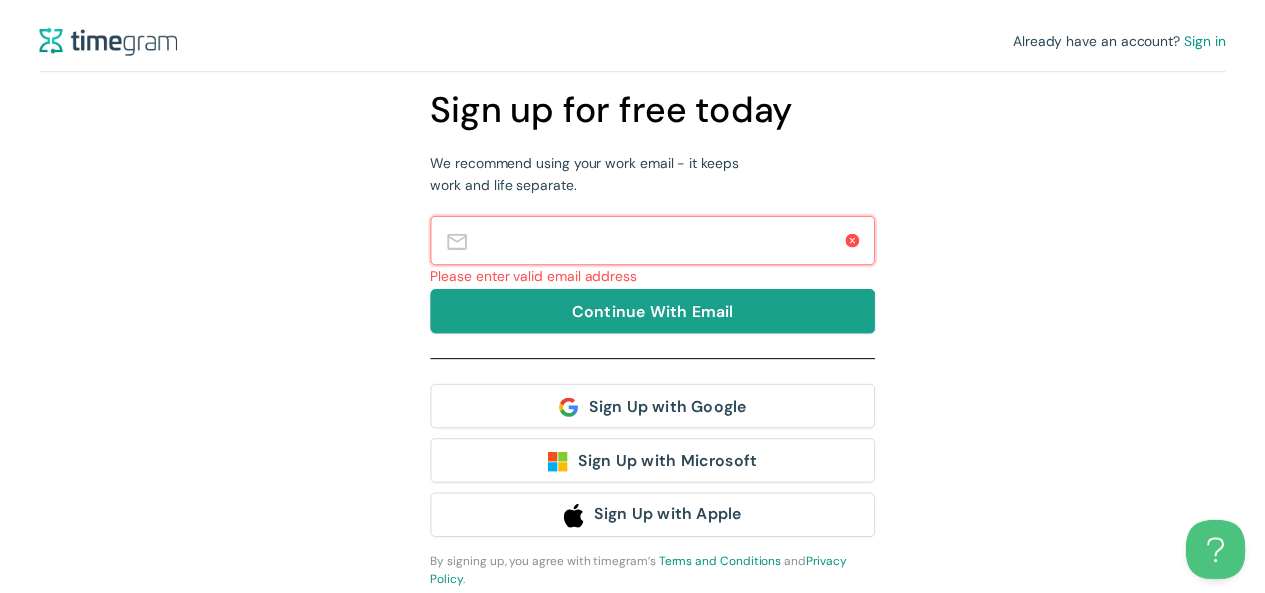 scroll, scrollTop: 0, scrollLeft: 0, axis: both 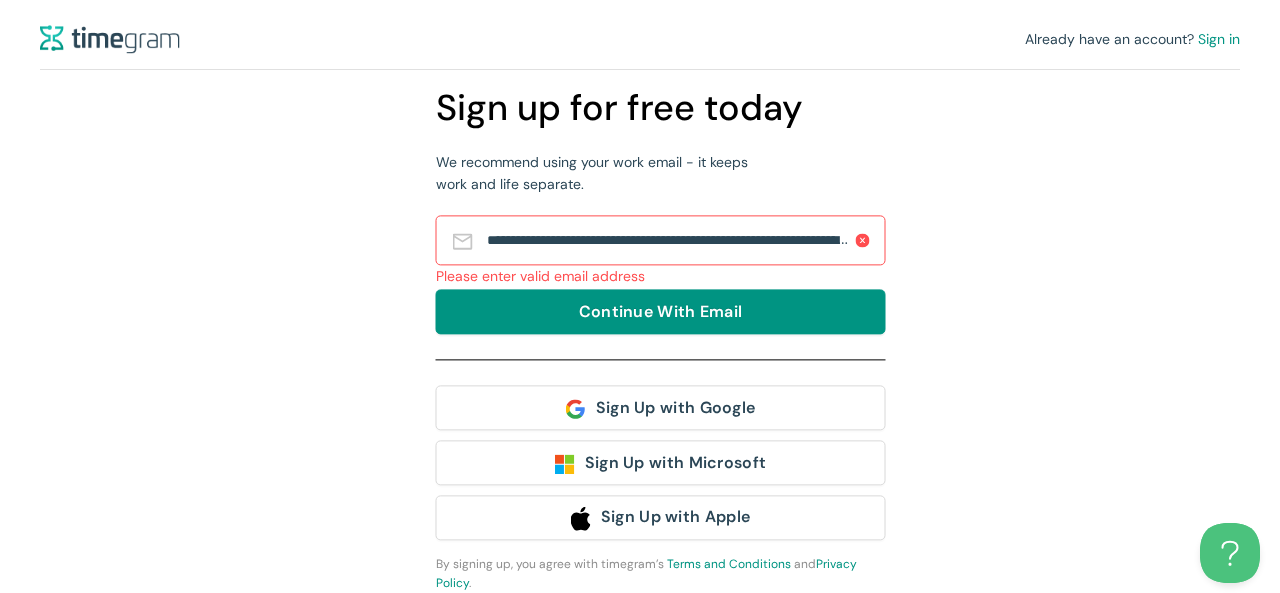 click on "**********" at bounding box center (669, 240) 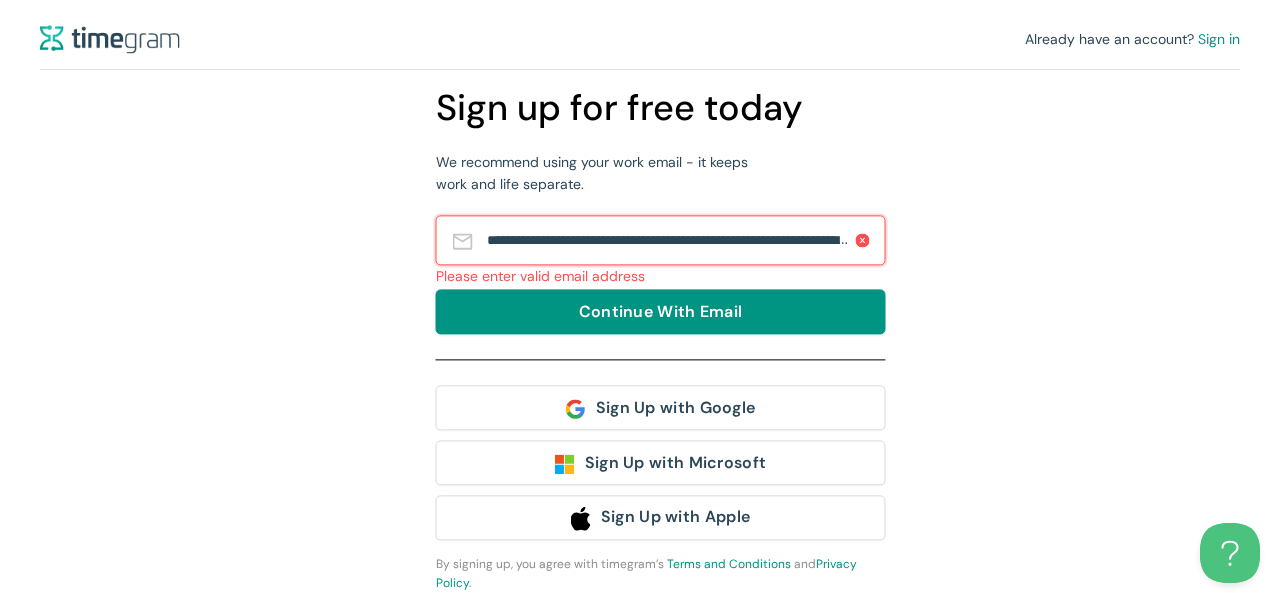 click on "**********" at bounding box center [669, 240] 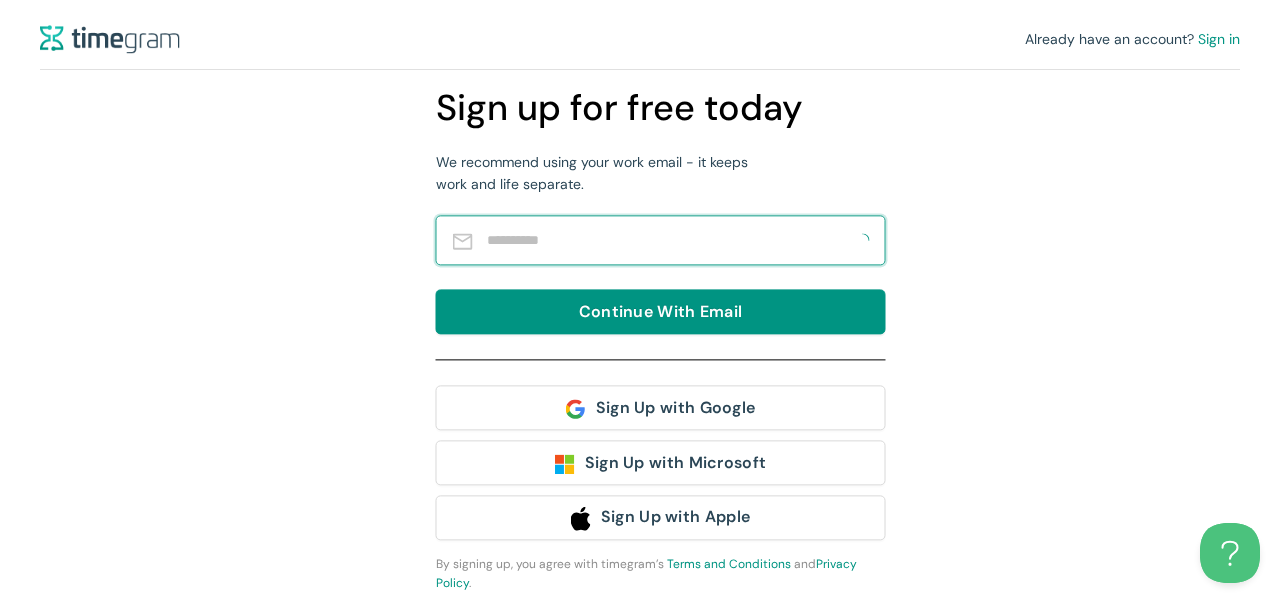drag, startPoint x: 681, startPoint y: 241, endPoint x: 0, endPoint y: 274, distance: 681.7991 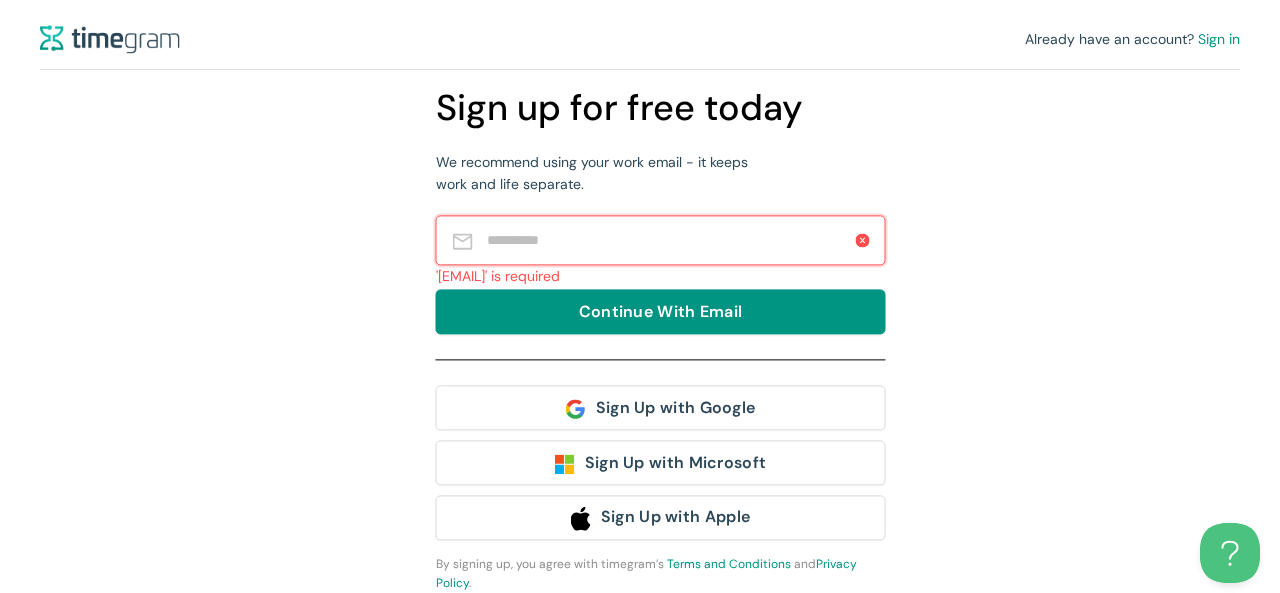 click at bounding box center (669, 240) 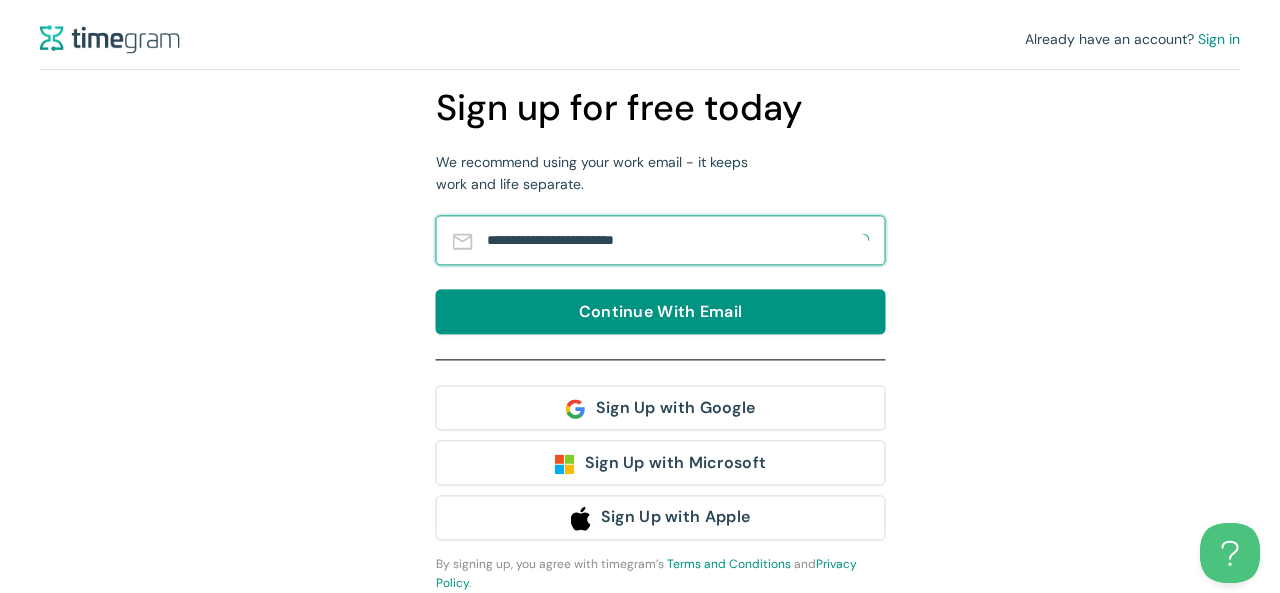 click on "**********" at bounding box center [669, 240] 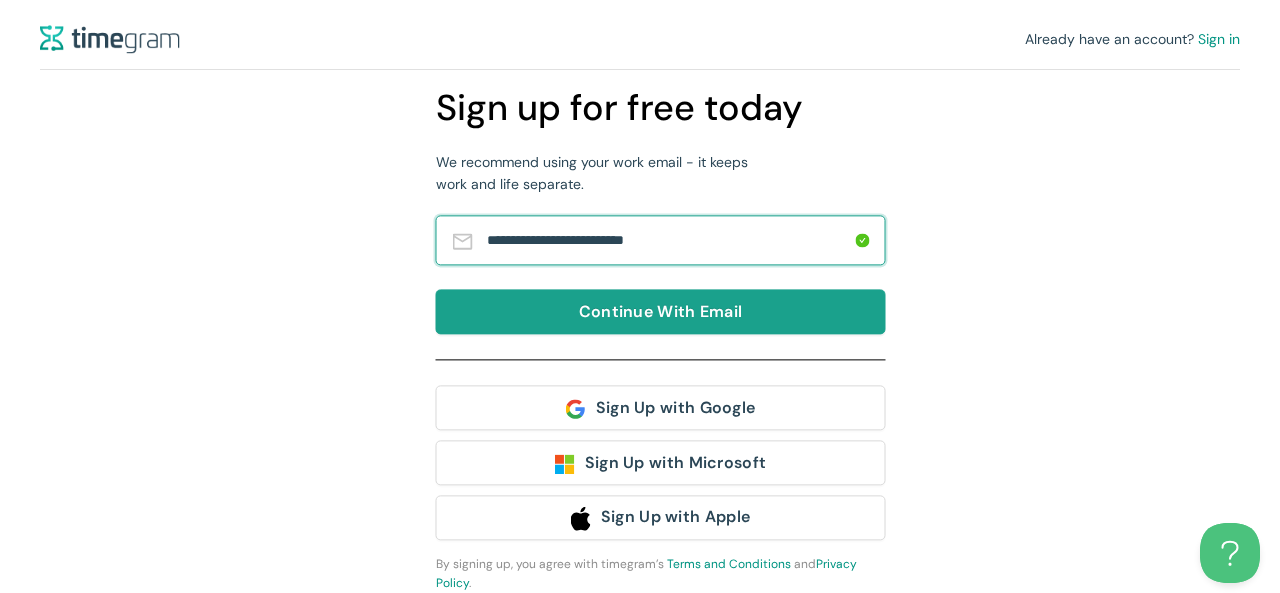 type on "**********" 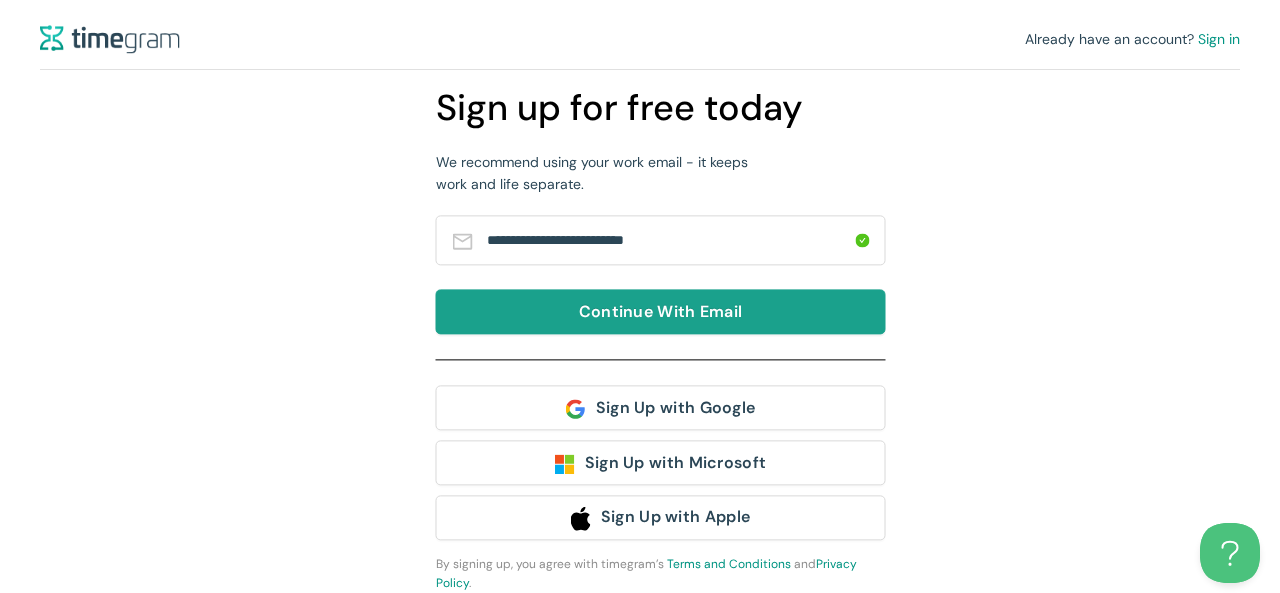 click on "Continue With Email" at bounding box center [661, 311] 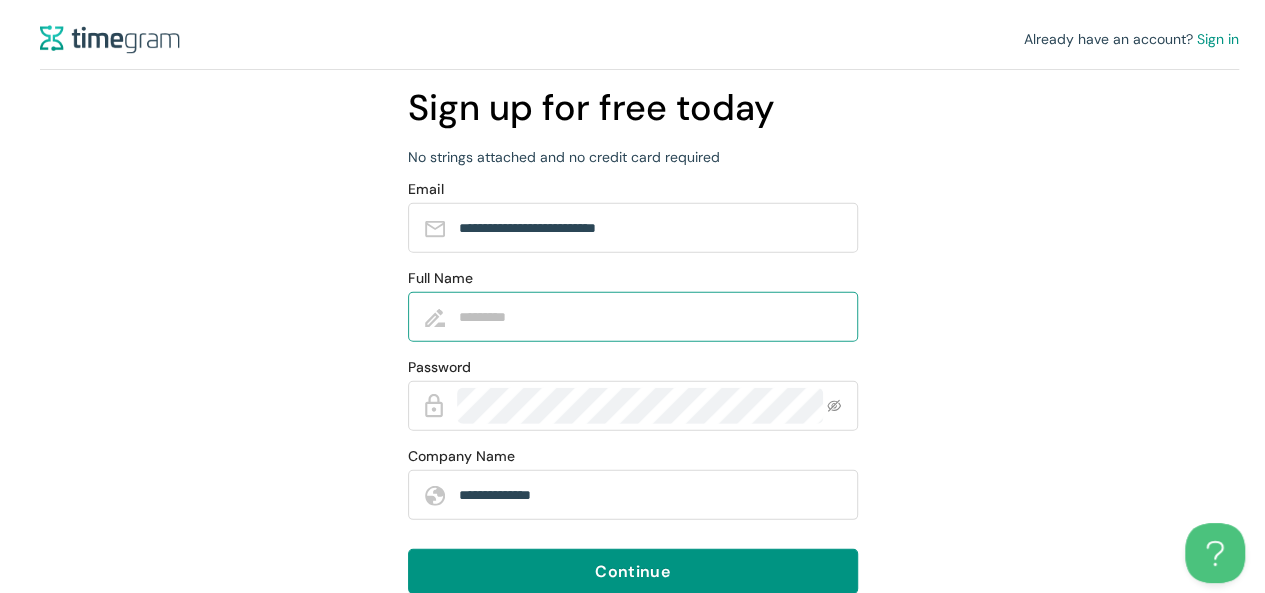 click on "Full Name" at bounding box center (648, 317) 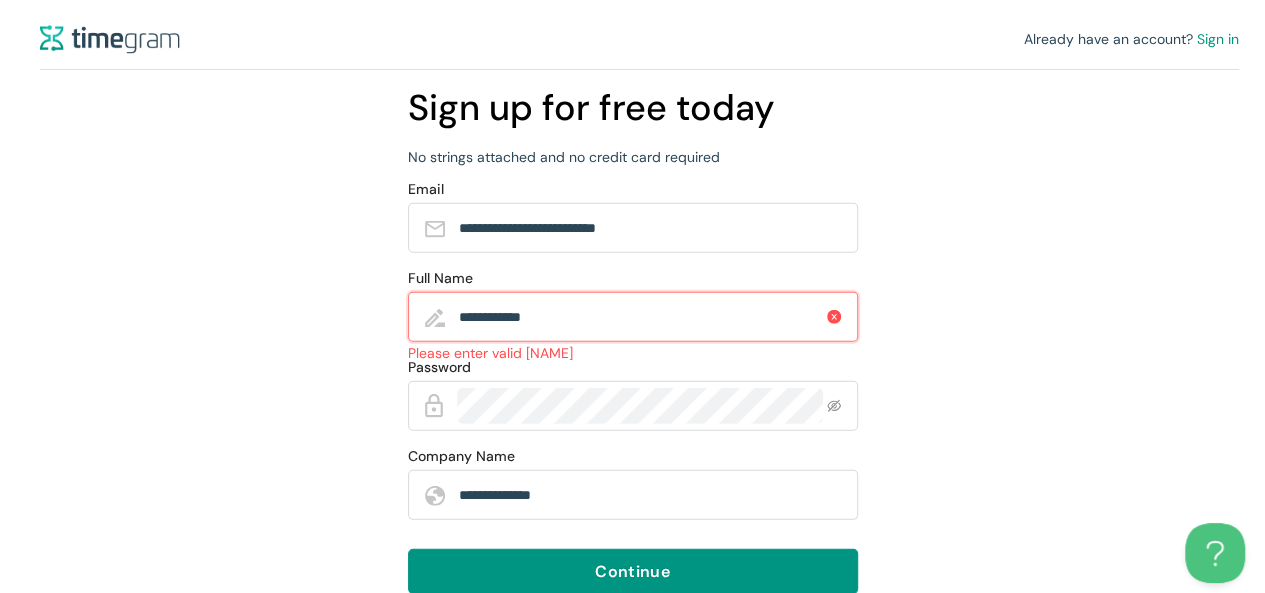 drag, startPoint x: 623, startPoint y: 314, endPoint x: 0, endPoint y: 316, distance: 623.00323 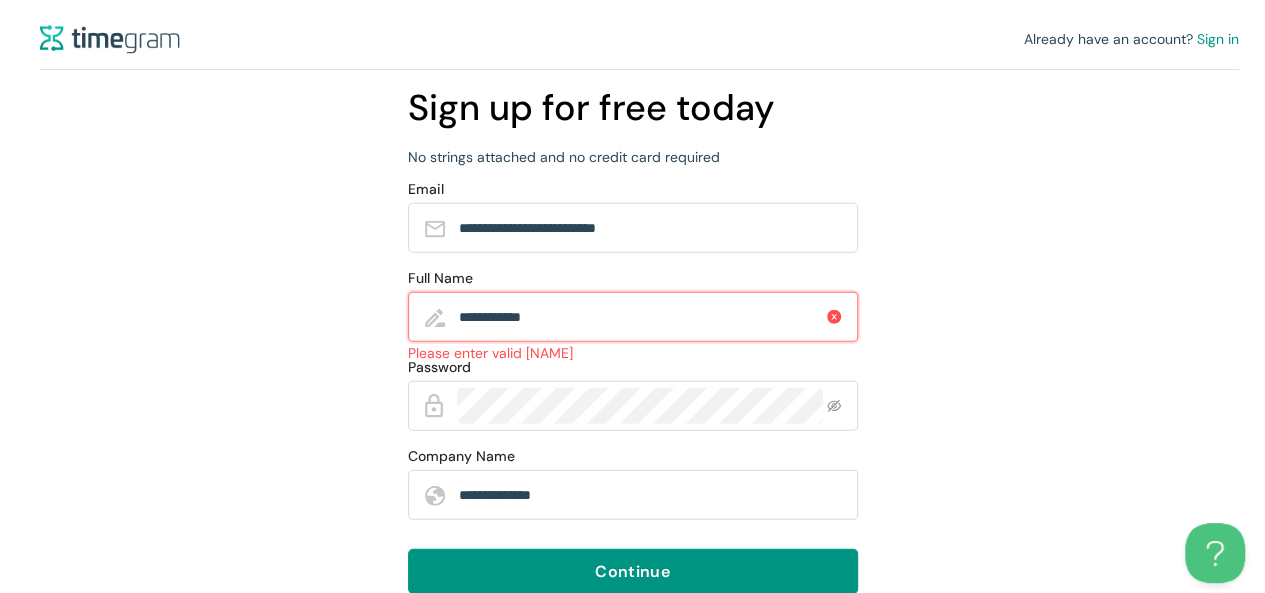 click on "**********" at bounding box center [639, 296] 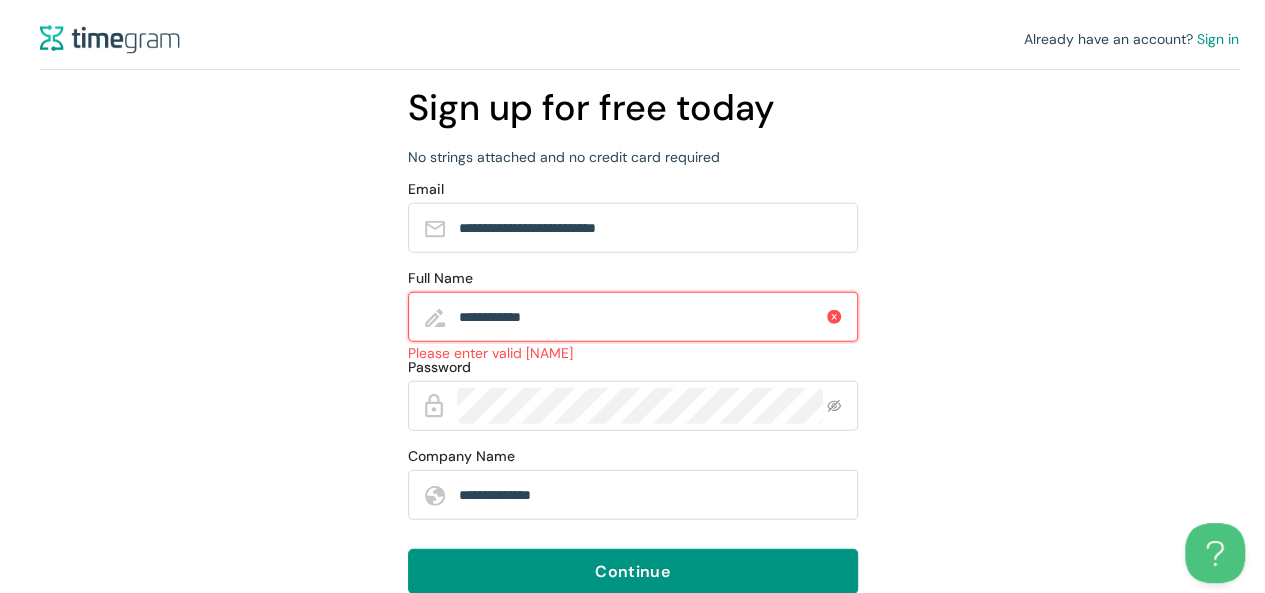click on "**********" at bounding box center (641, 317) 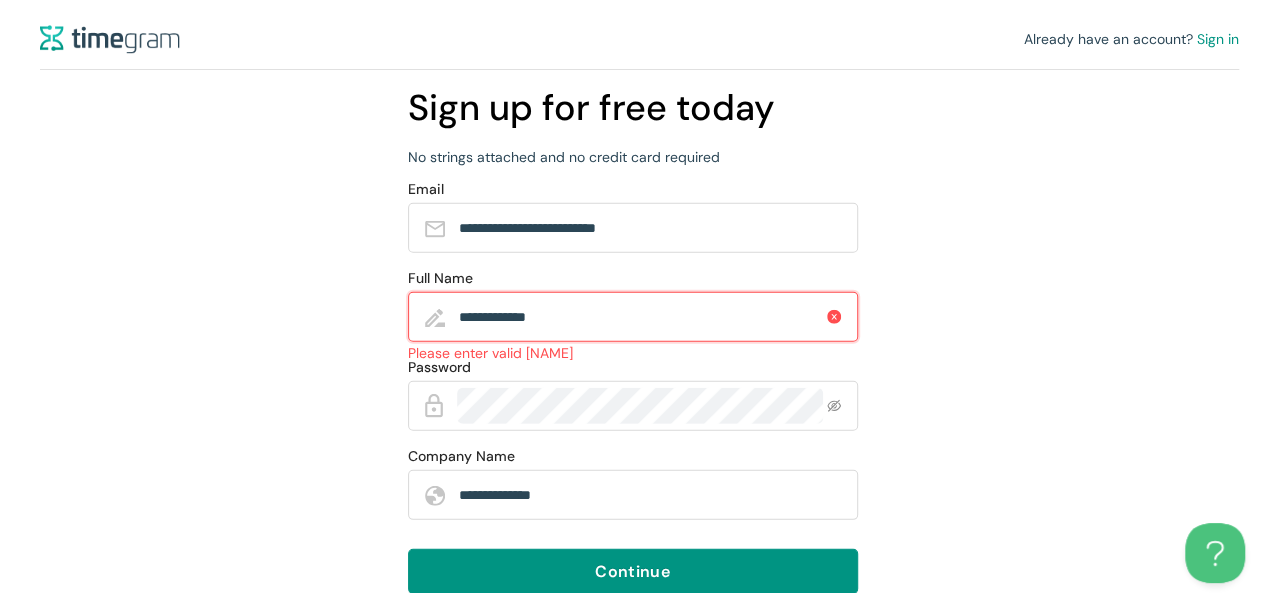 paste on "**********" 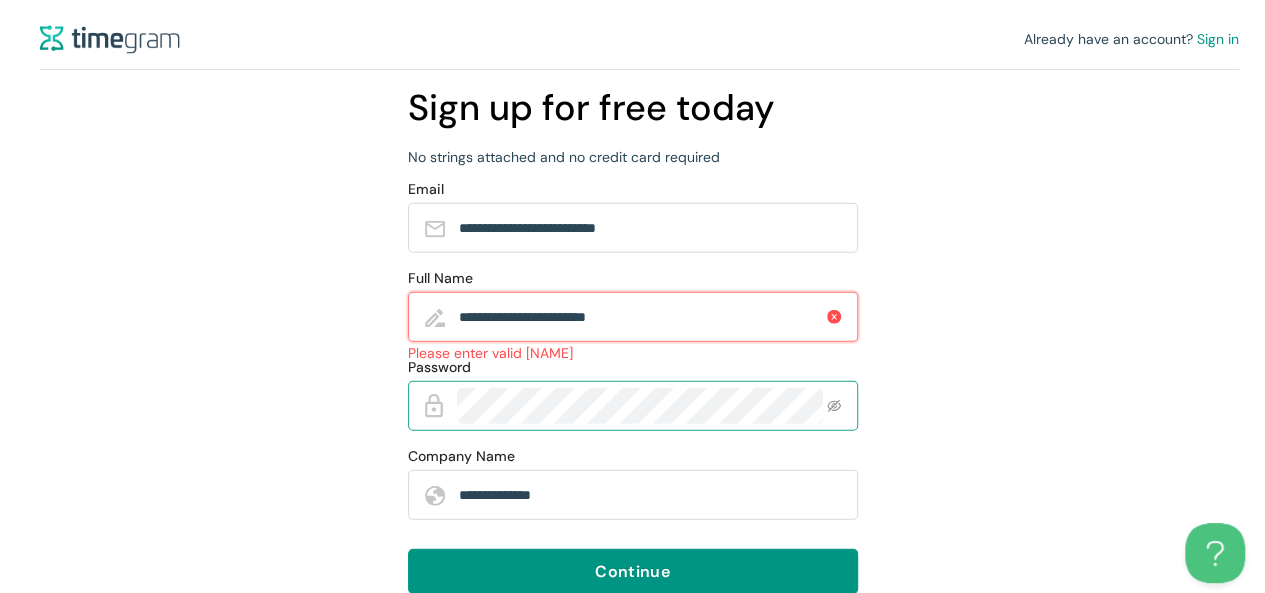 type on "**********" 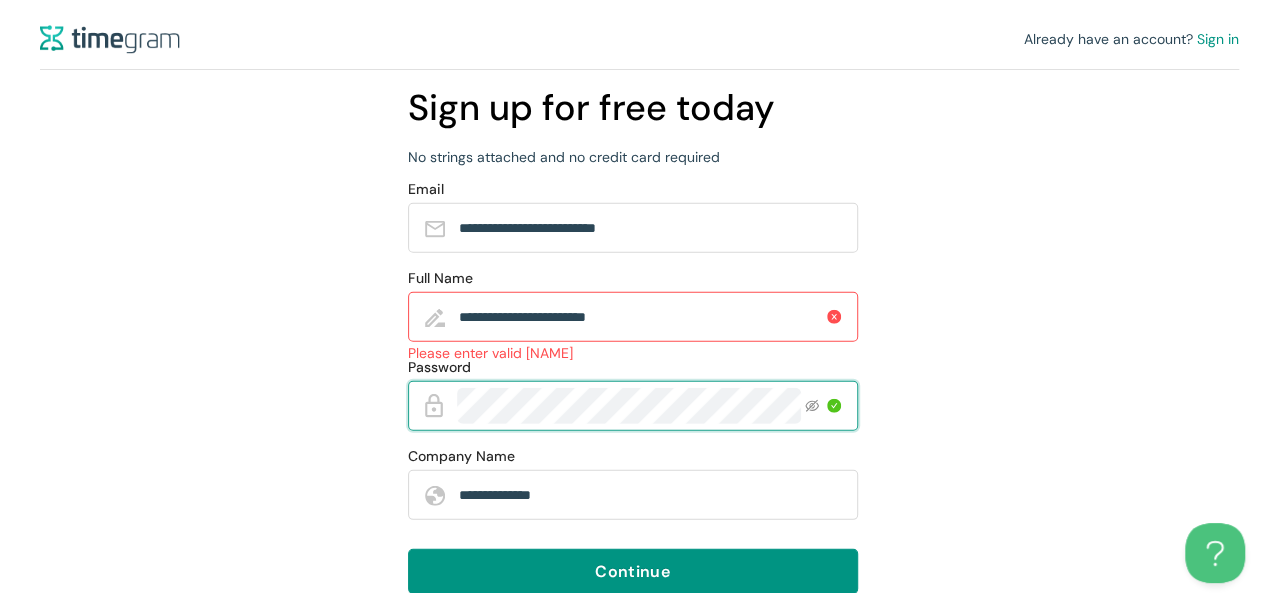 click on "**********" at bounding box center (639, 296) 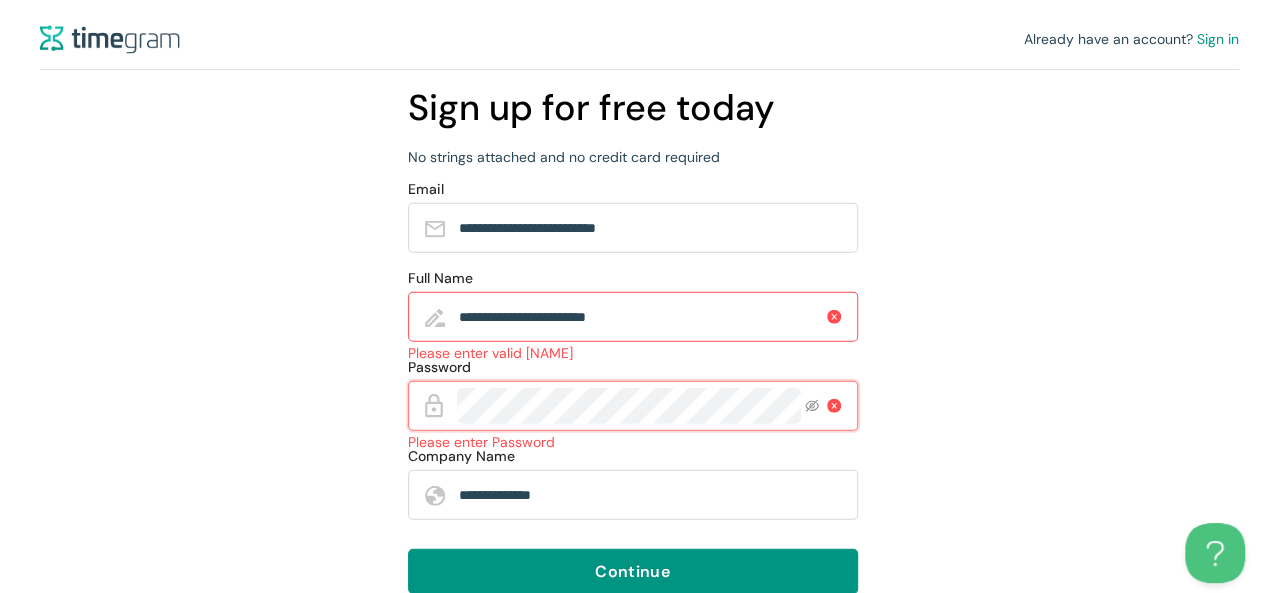 click on "**********" at bounding box center [639, 296] 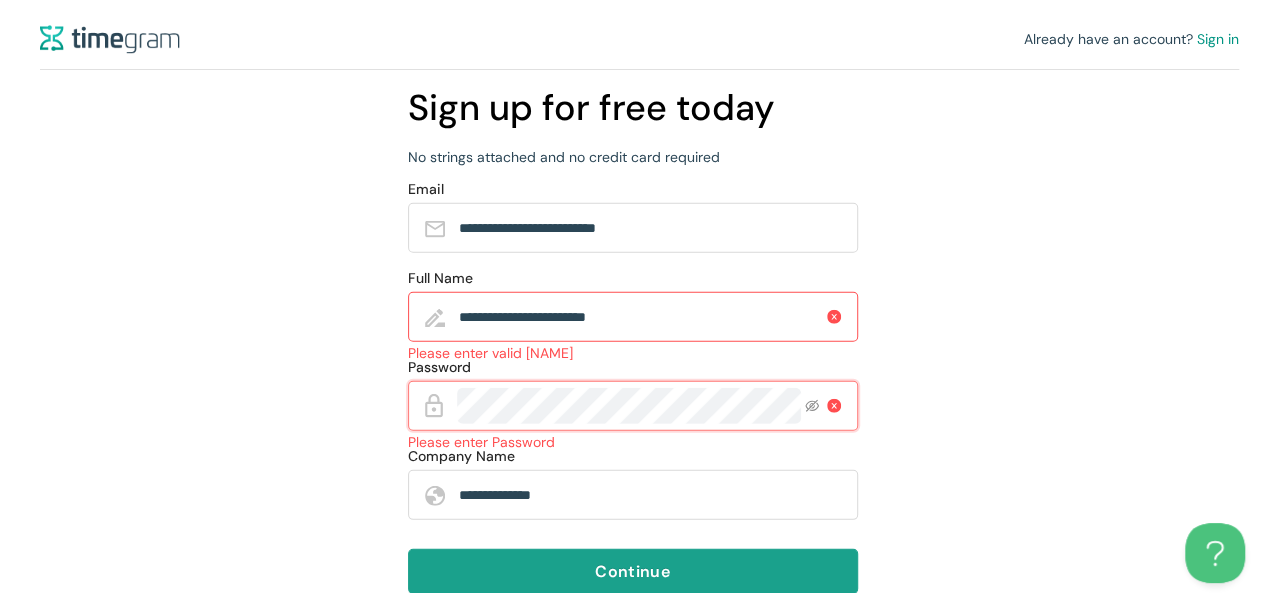 click on "Continue" at bounding box center (632, 571) 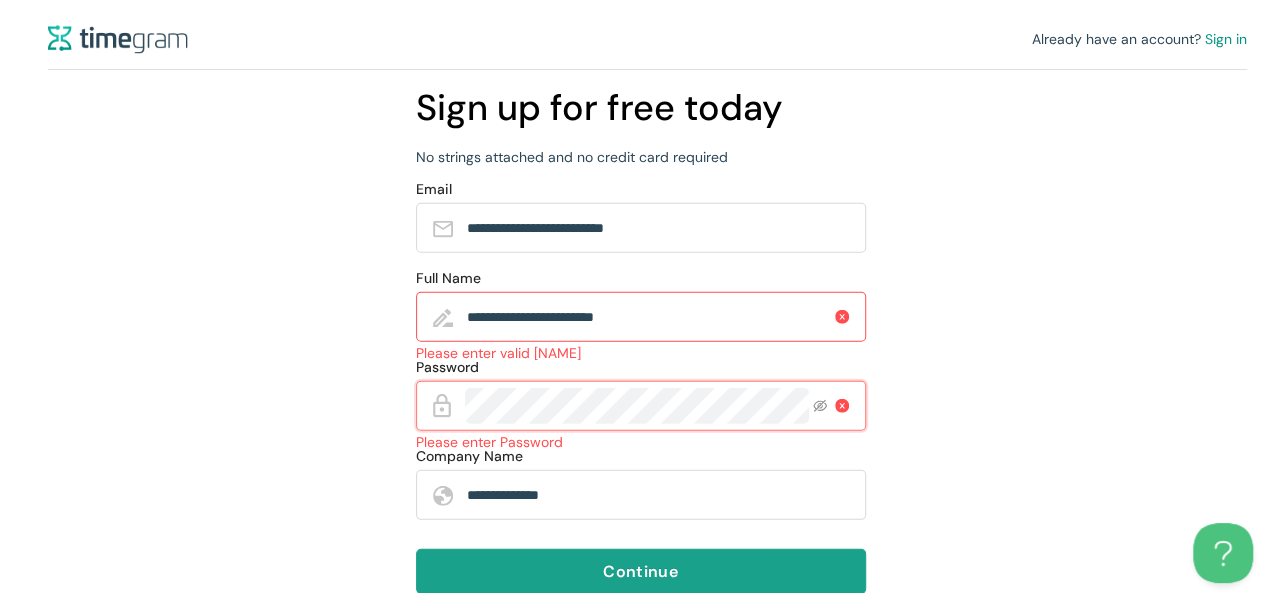 scroll, scrollTop: 0, scrollLeft: 0, axis: both 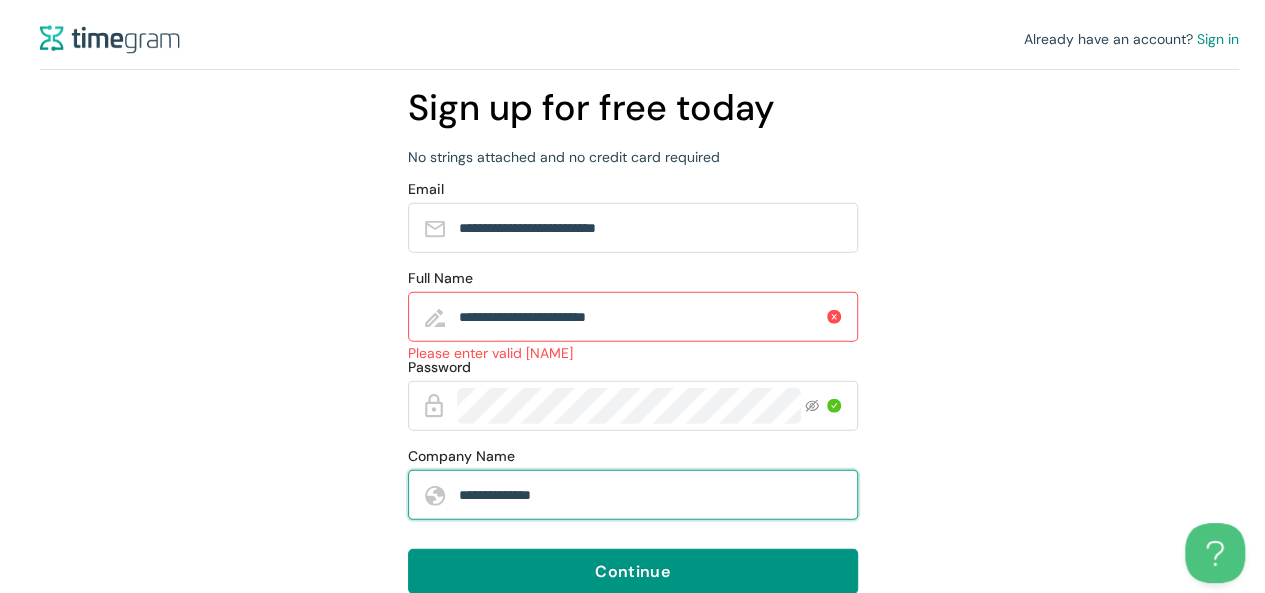 click on "**********" at bounding box center [648, 495] 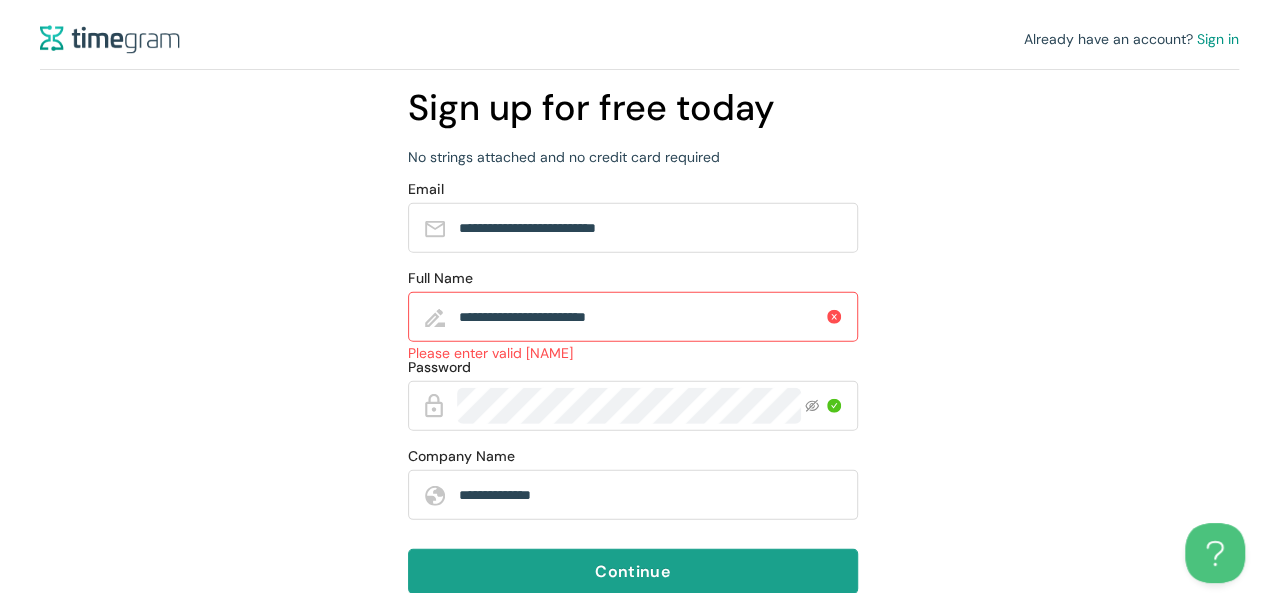 click on "Continue" at bounding box center (632, 571) 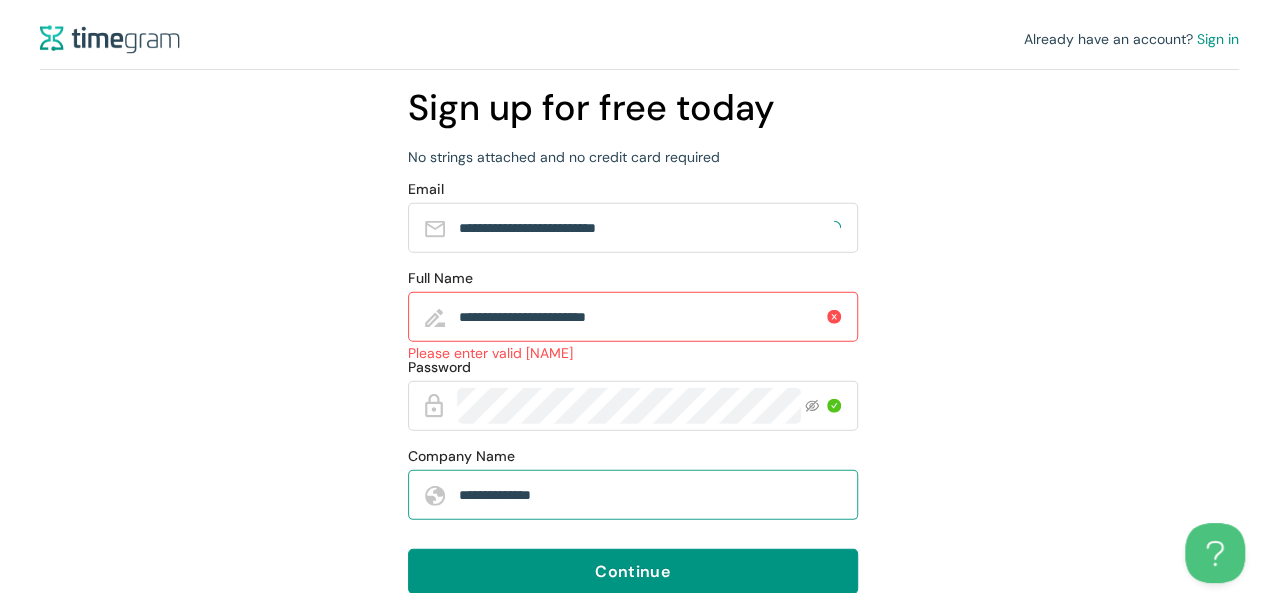 click on "**********" at bounding box center [648, 495] 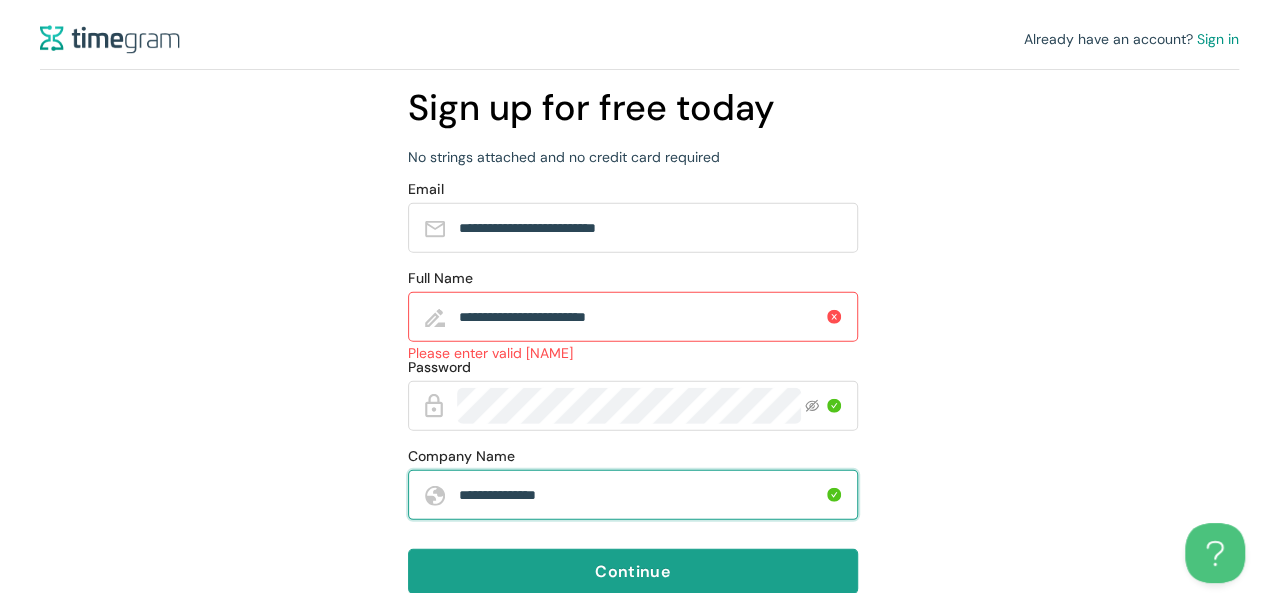 type on "**********" 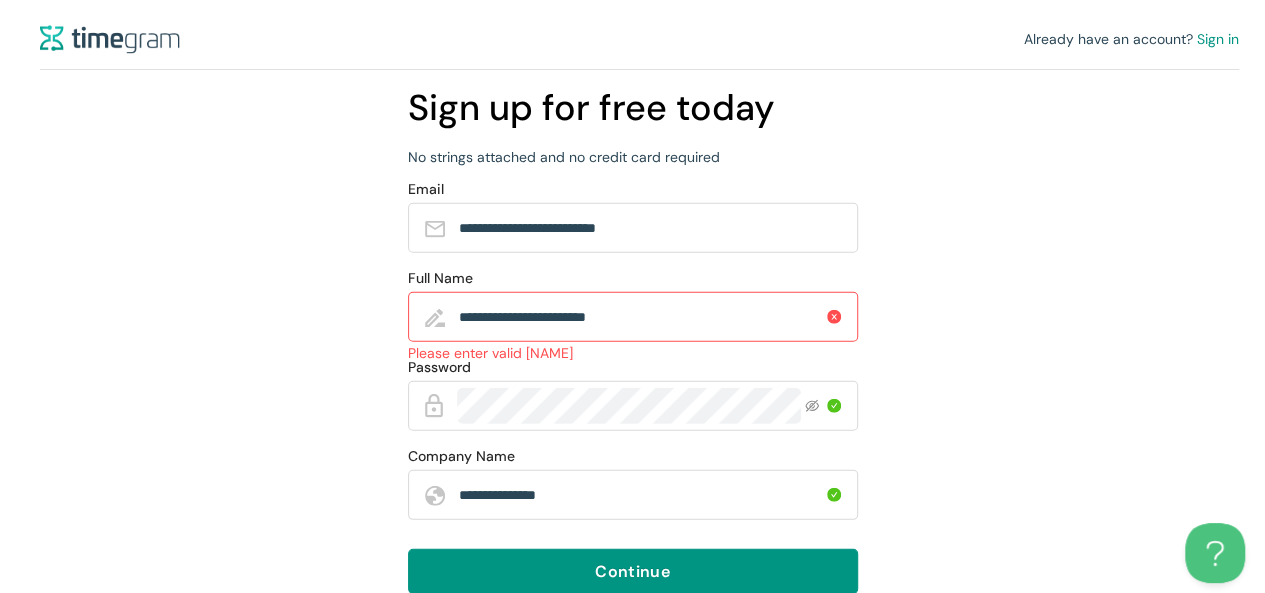 click on "**********" at bounding box center [641, 317] 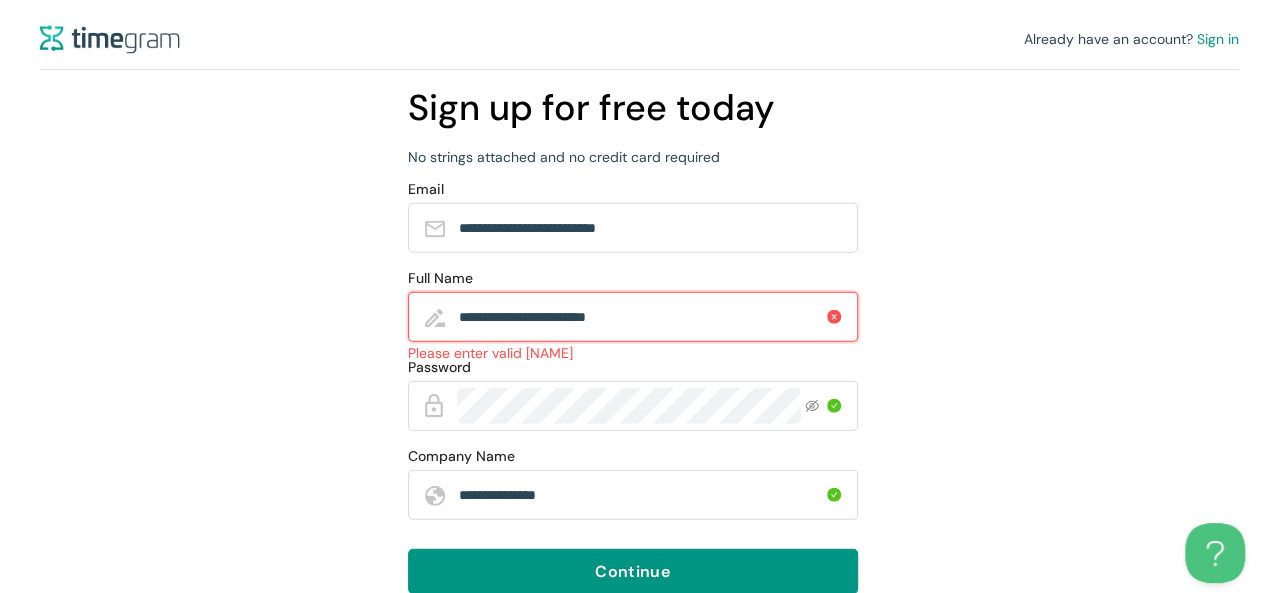 click on "**********" at bounding box center (641, 317) 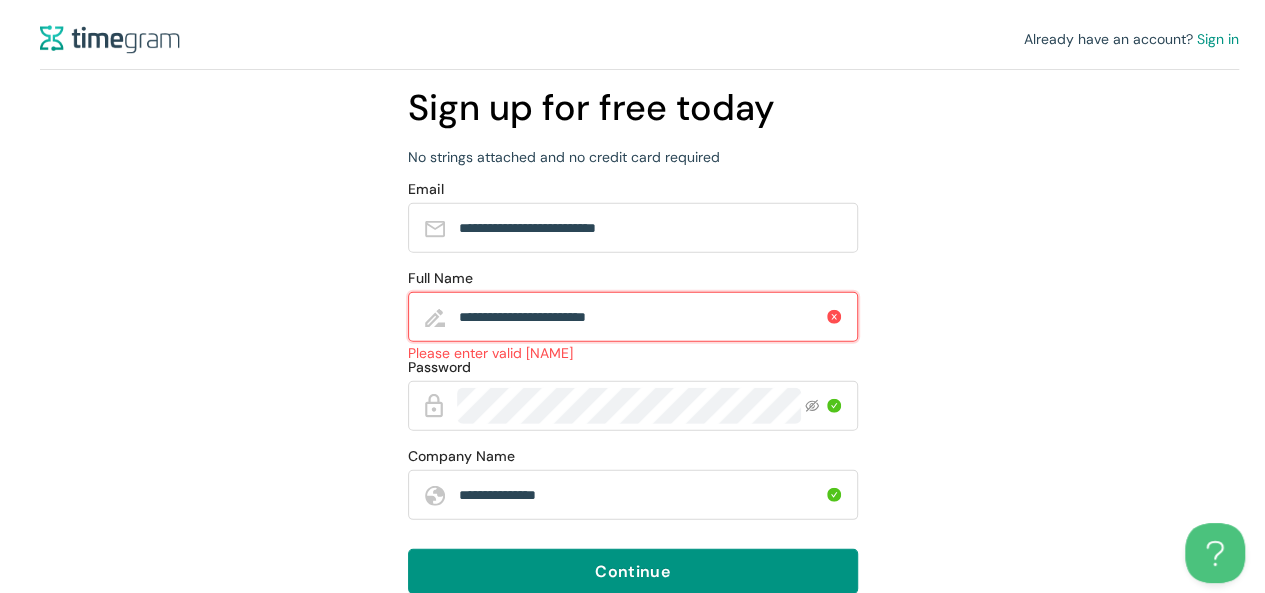 drag, startPoint x: 688, startPoint y: 315, endPoint x: 546, endPoint y: 306, distance: 142.28493 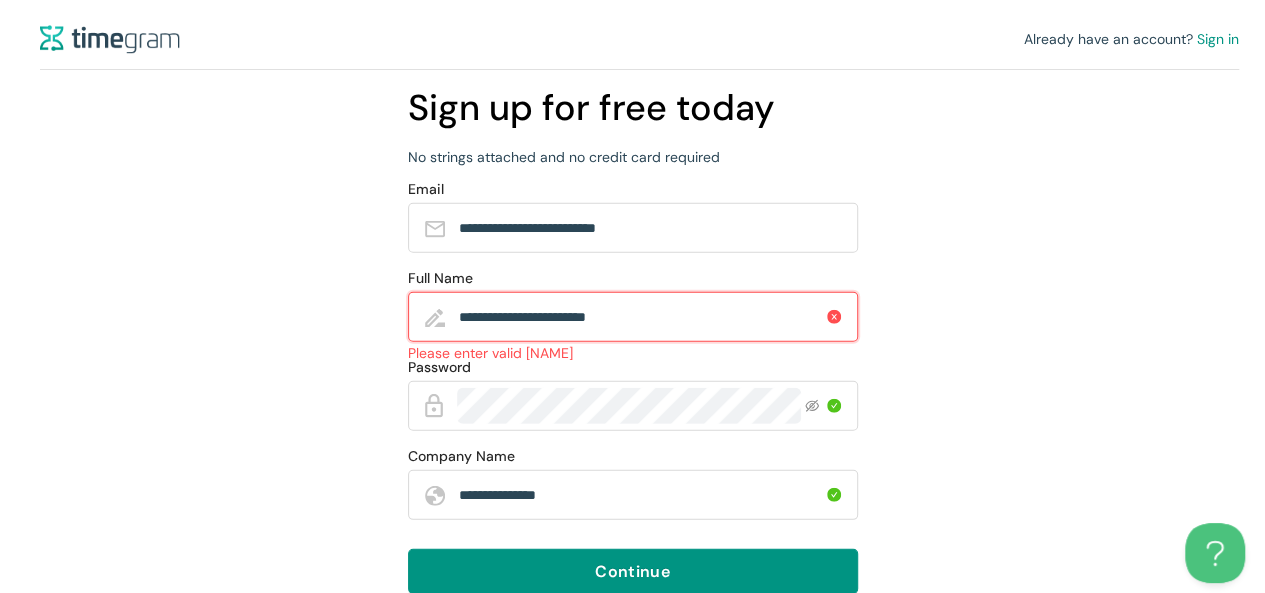 click on "**********" at bounding box center [641, 317] 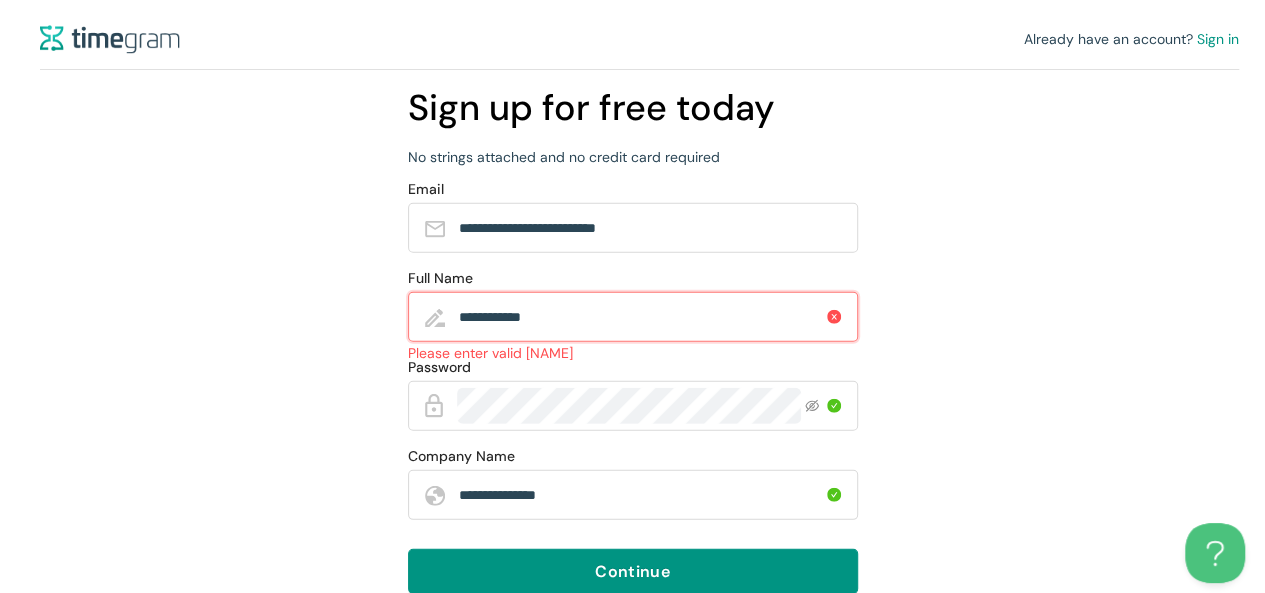 drag, startPoint x: 583, startPoint y: 315, endPoint x: 192, endPoint y: 351, distance: 392.65378 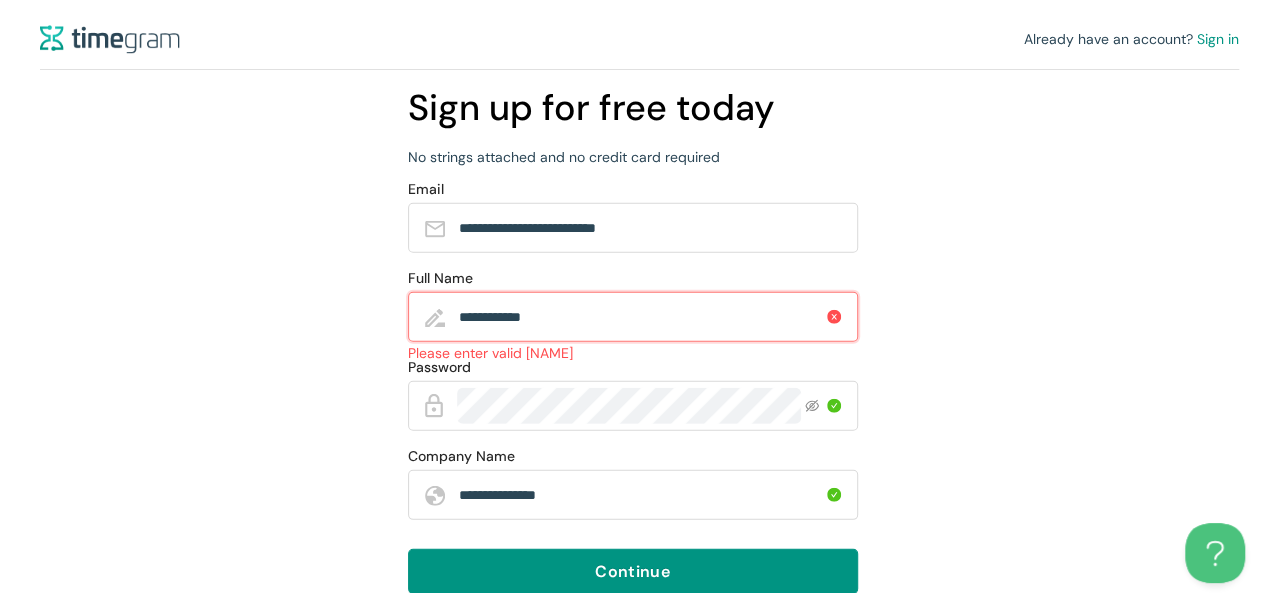 click on "**********" at bounding box center (639, 296) 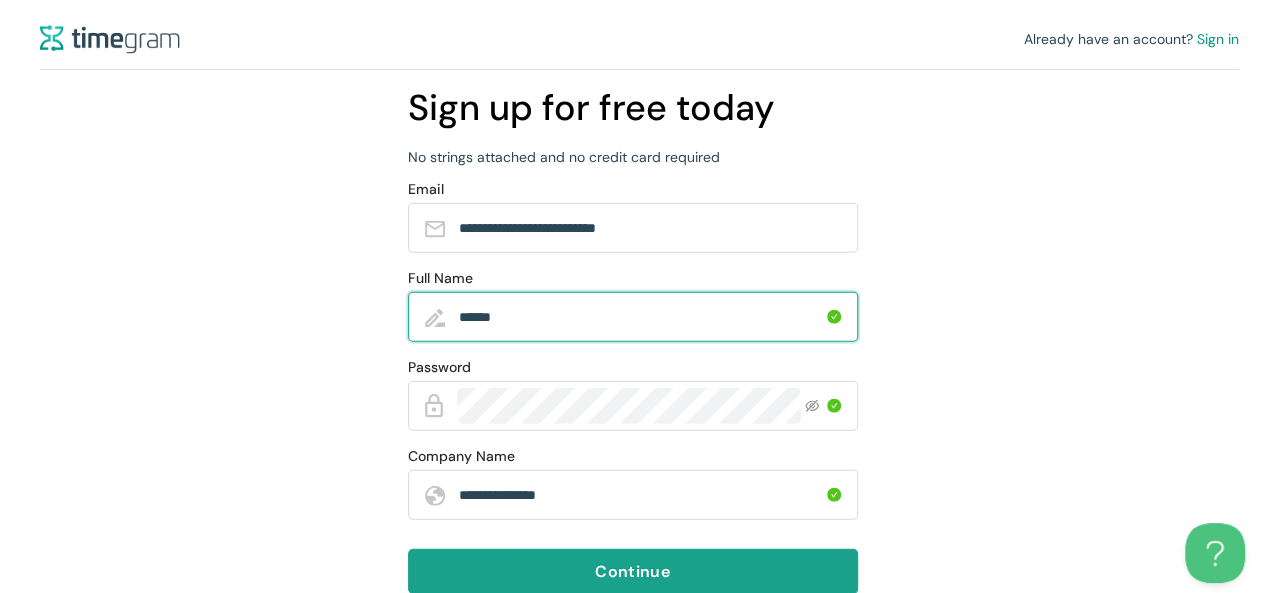 type on "******" 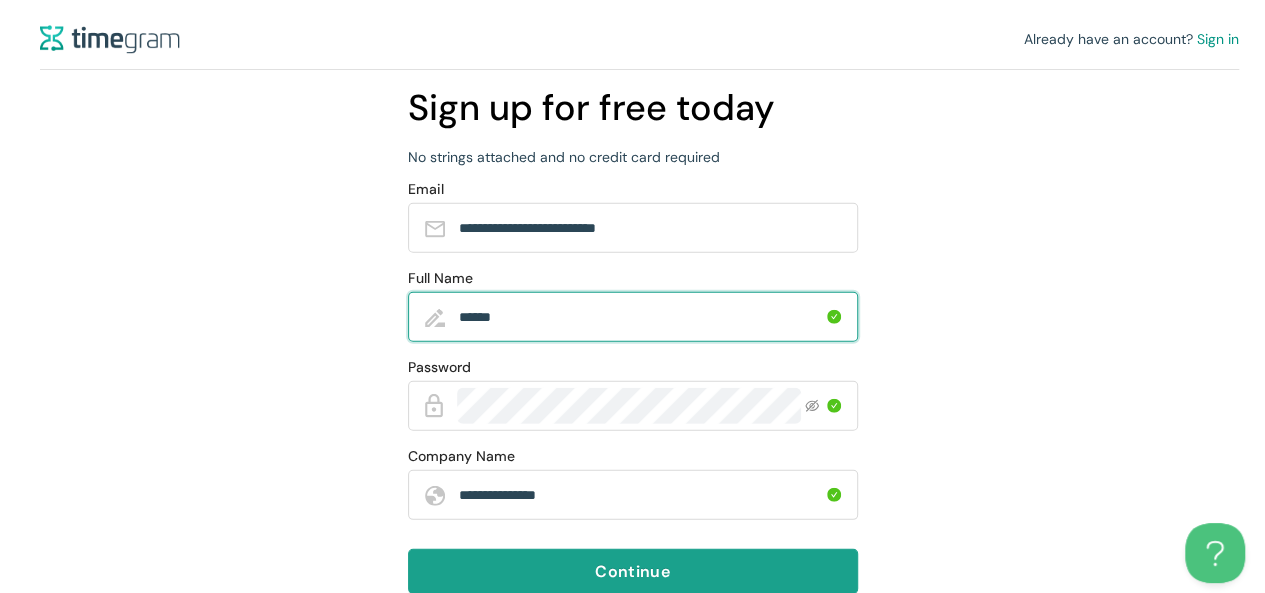 click on "Continue" at bounding box center (632, 571) 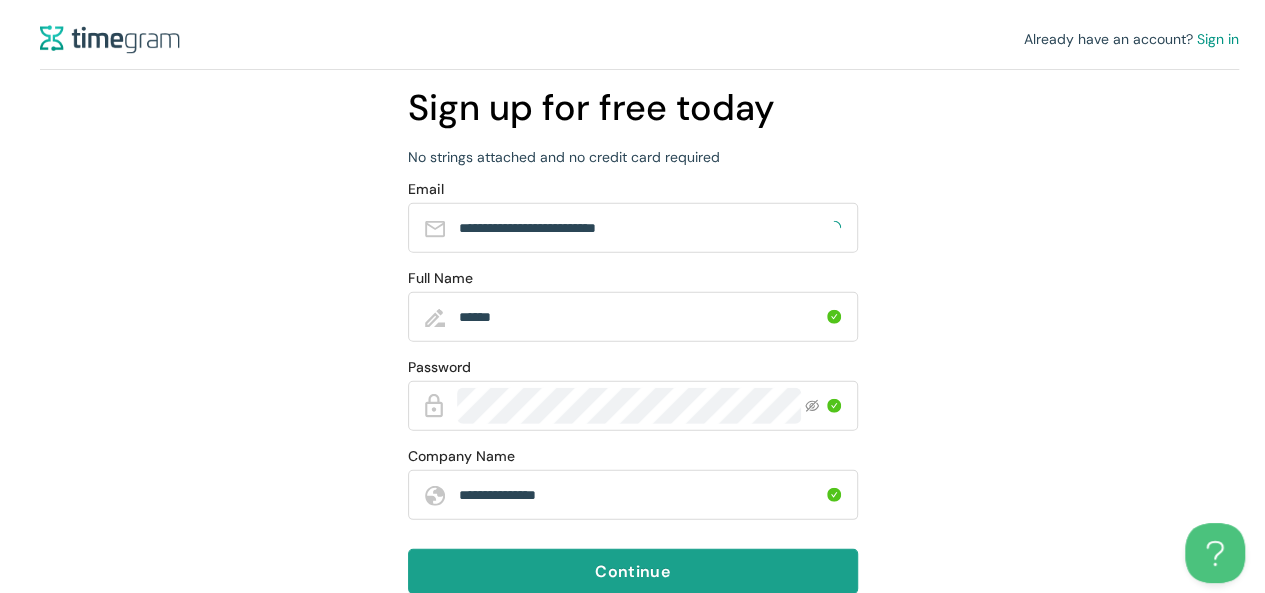 click on "Continue" at bounding box center [632, 571] 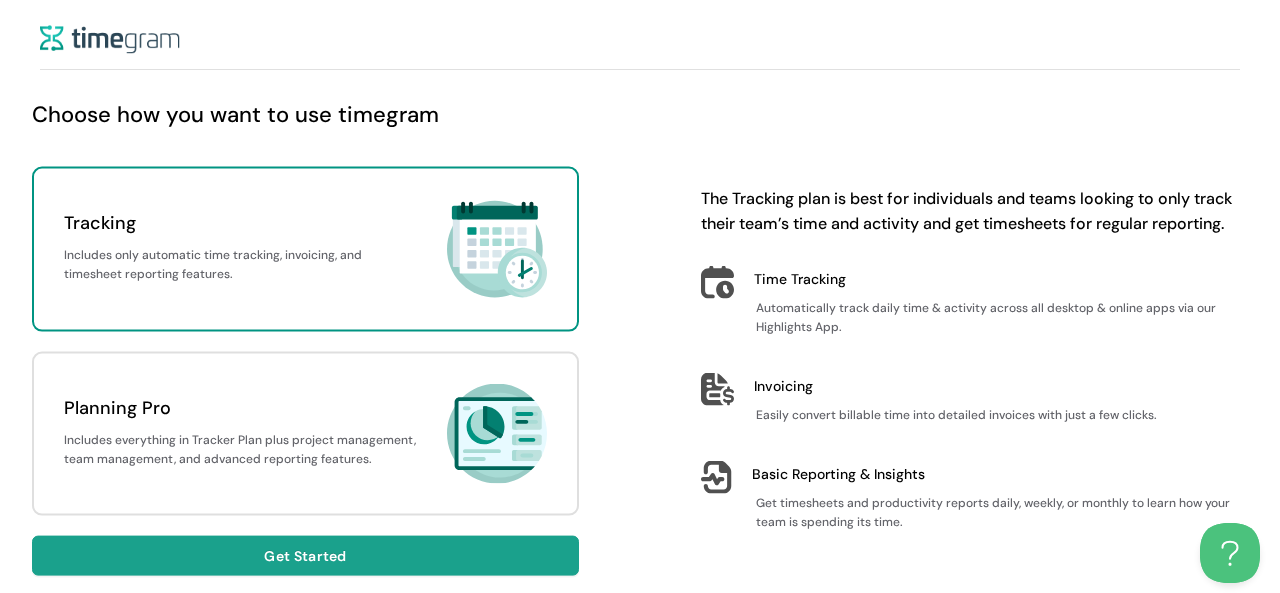 drag, startPoint x: 296, startPoint y: 556, endPoint x: 330, endPoint y: 485, distance: 78.72102 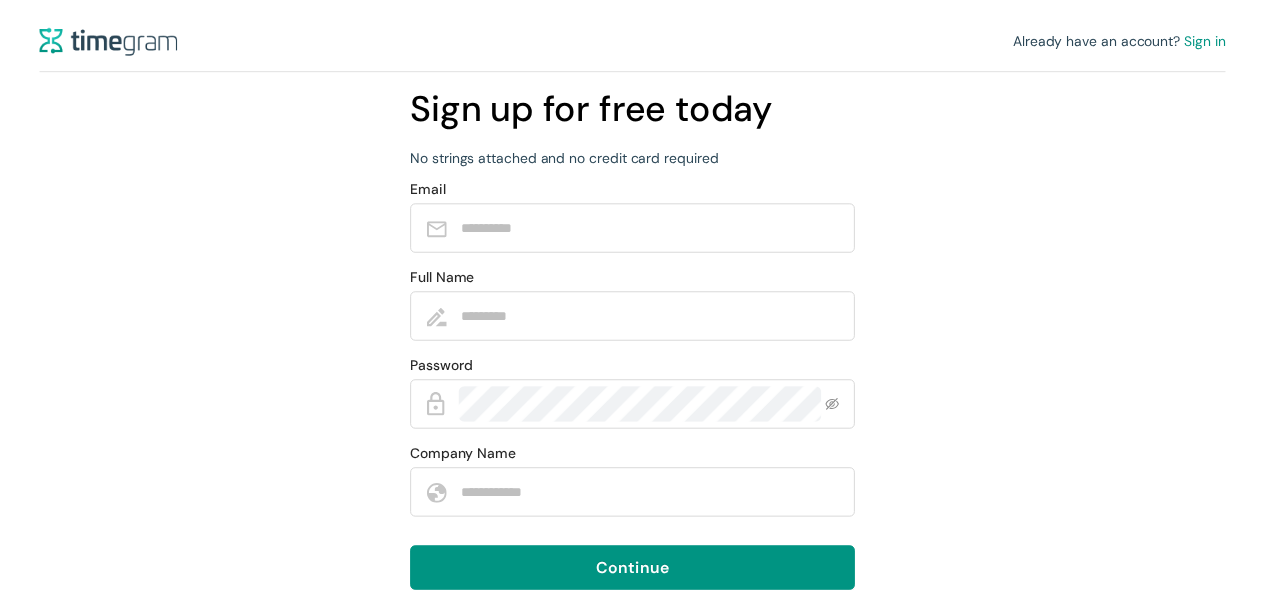 scroll, scrollTop: 0, scrollLeft: 0, axis: both 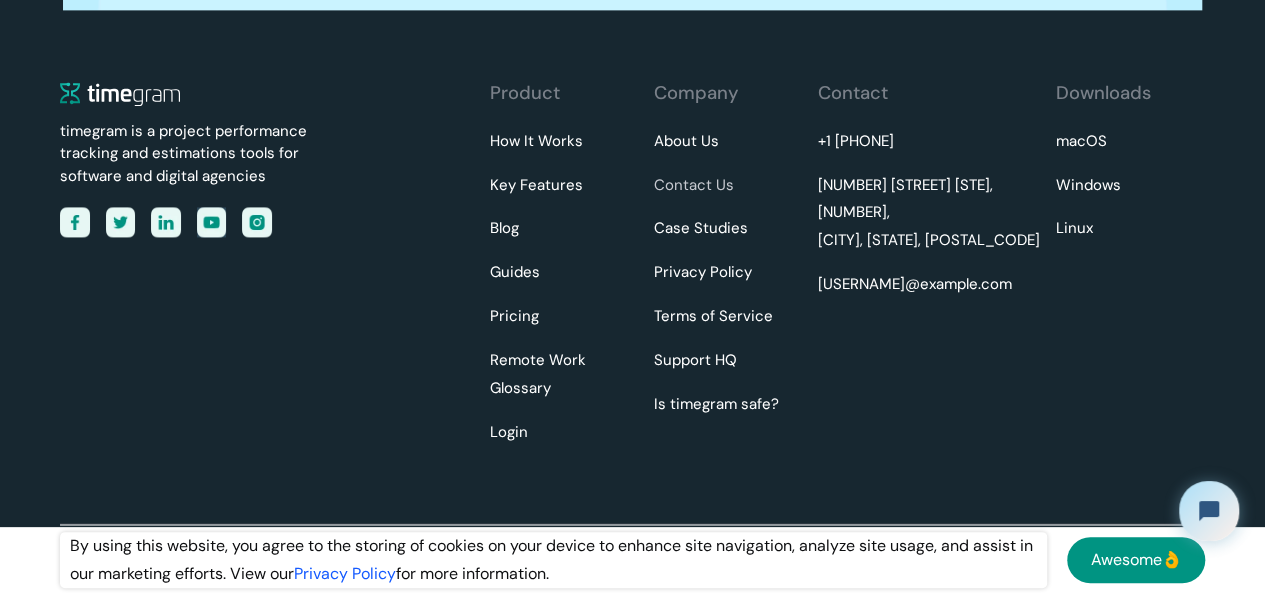 click on "Contact Us" at bounding box center (693, 186) 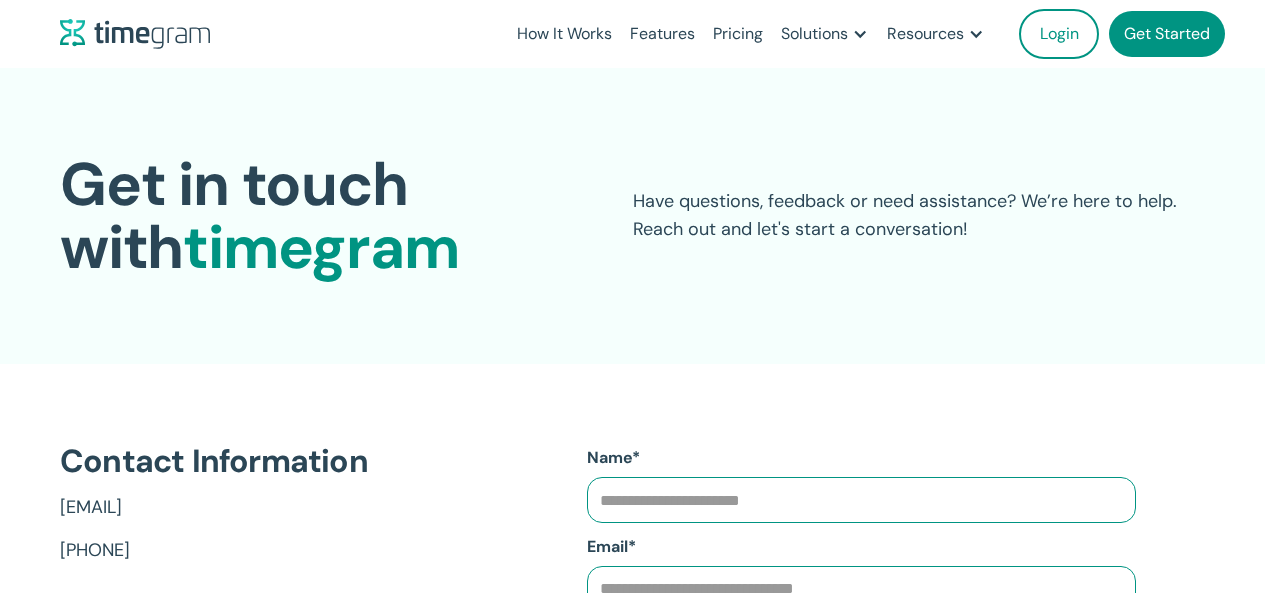 scroll, scrollTop: 0, scrollLeft: 0, axis: both 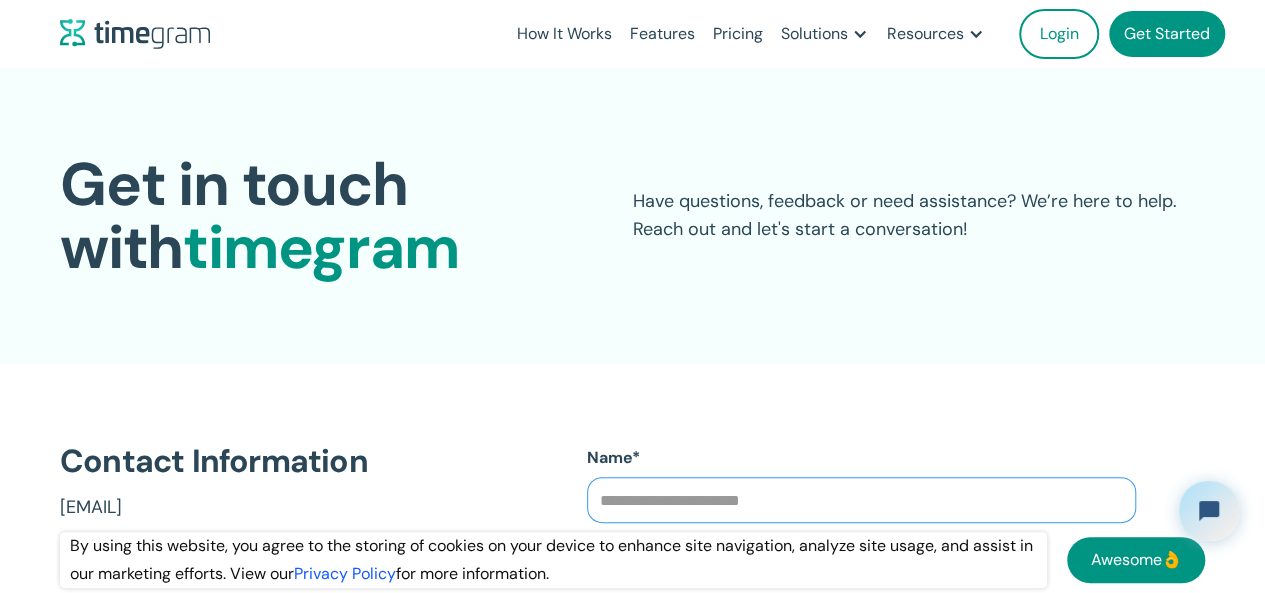 click on "Name*" at bounding box center [862, 500] 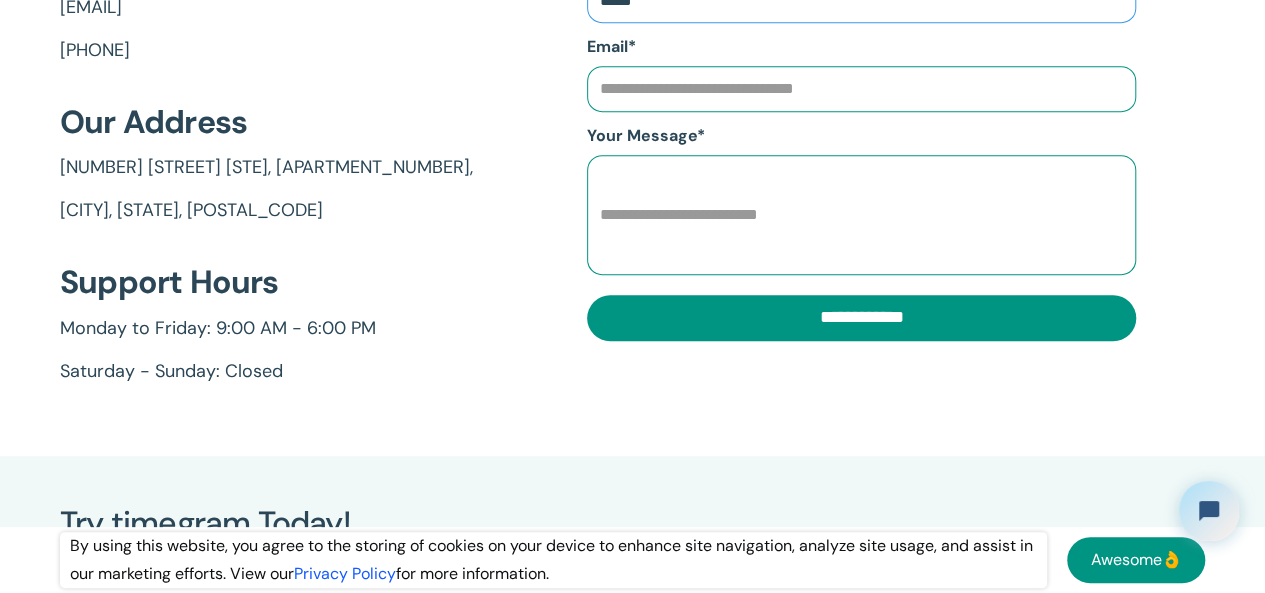 type on "*****" 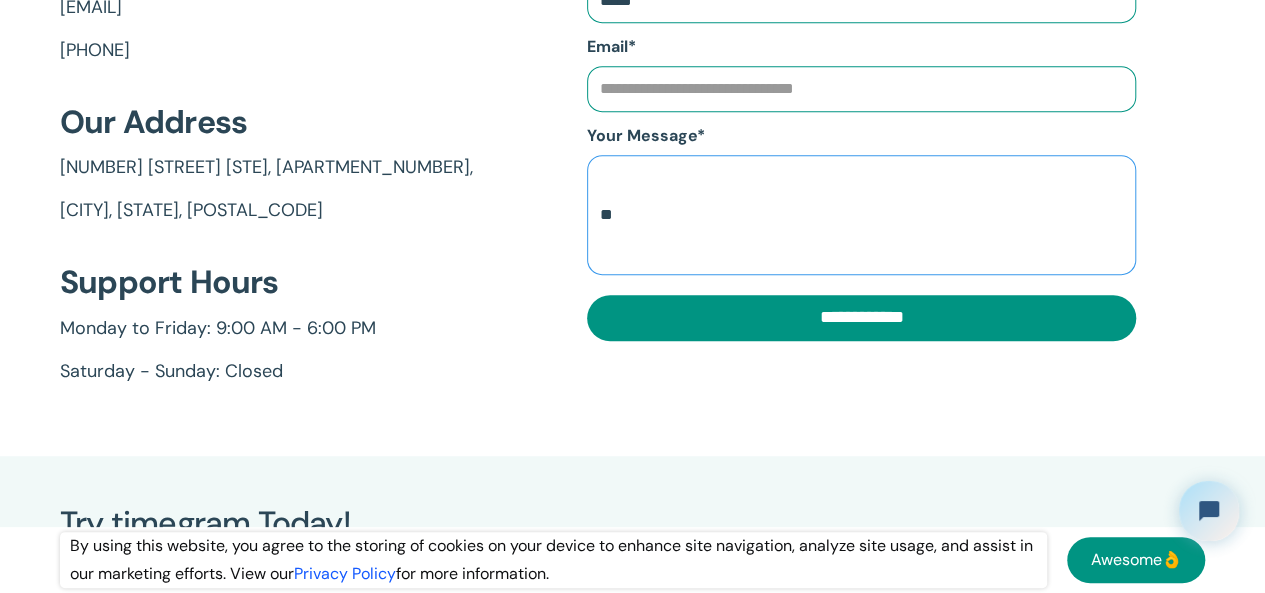 click on "**" at bounding box center (862, 215) 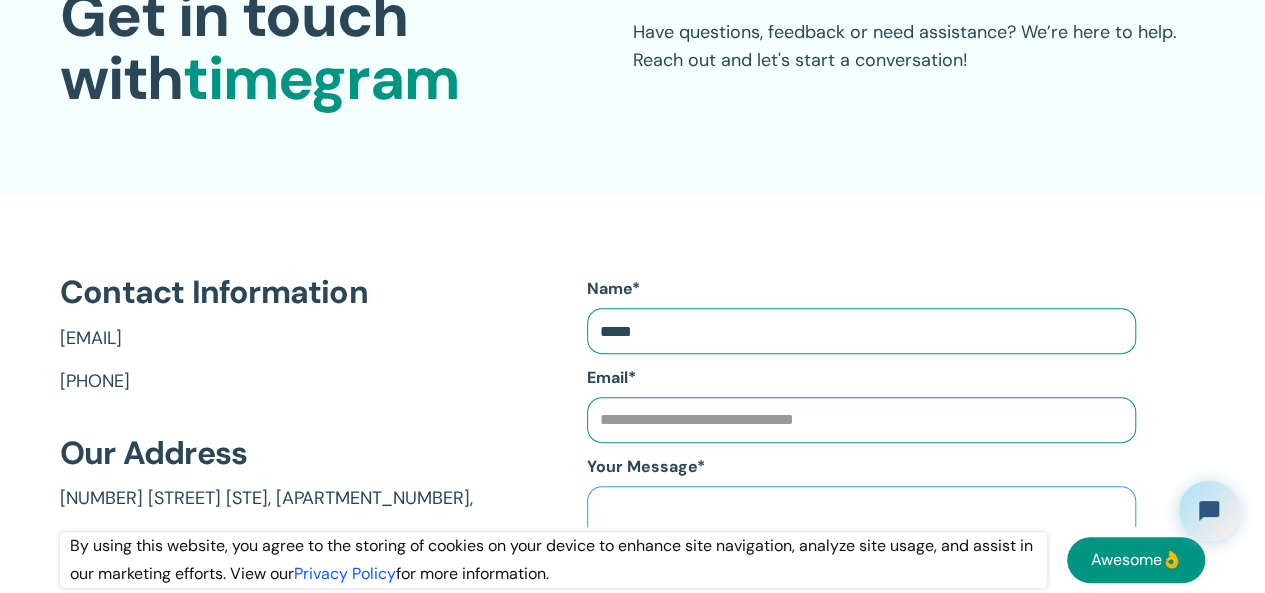 scroll, scrollTop: 100, scrollLeft: 0, axis: vertical 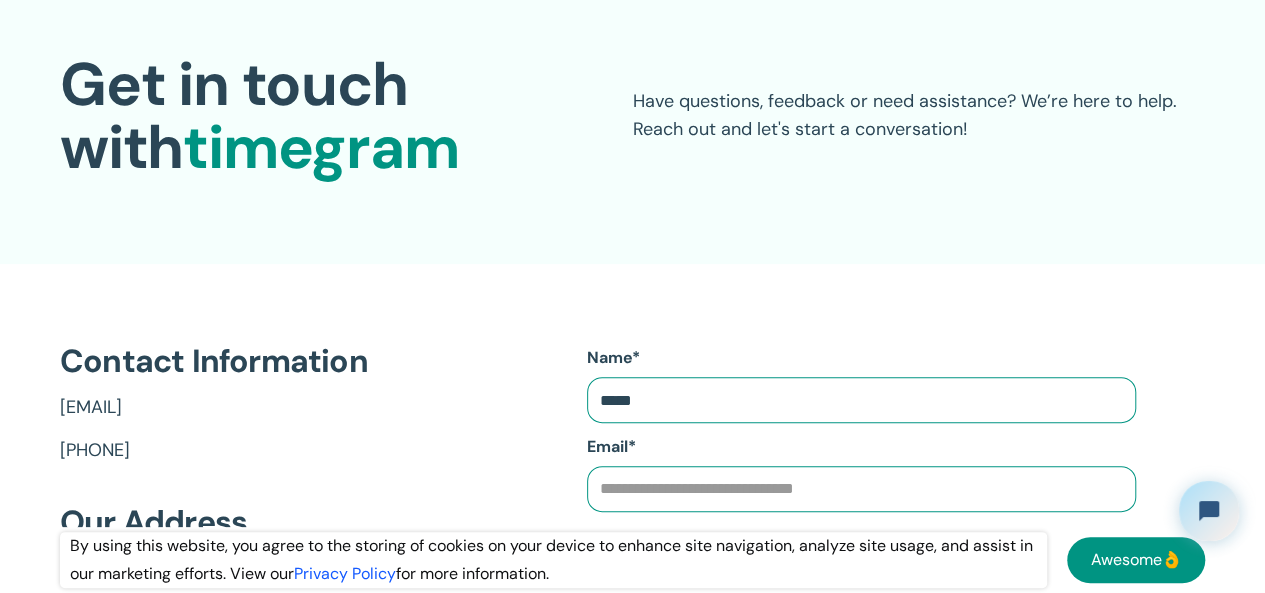 type on "*****" 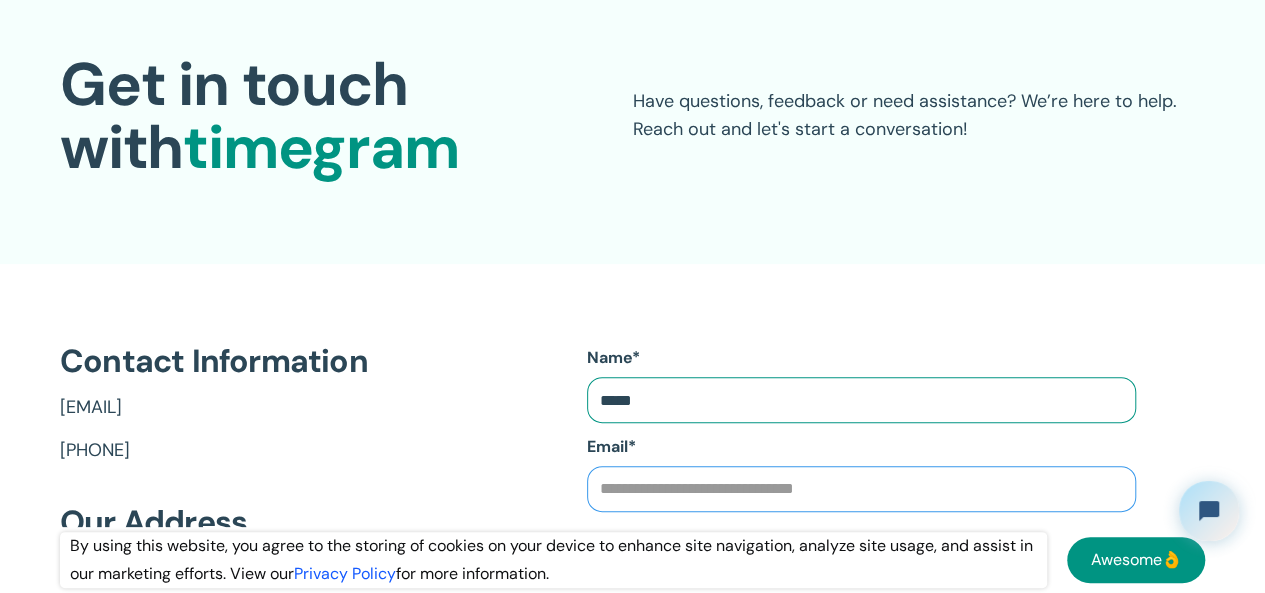 click on "Email*" at bounding box center (862, 489) 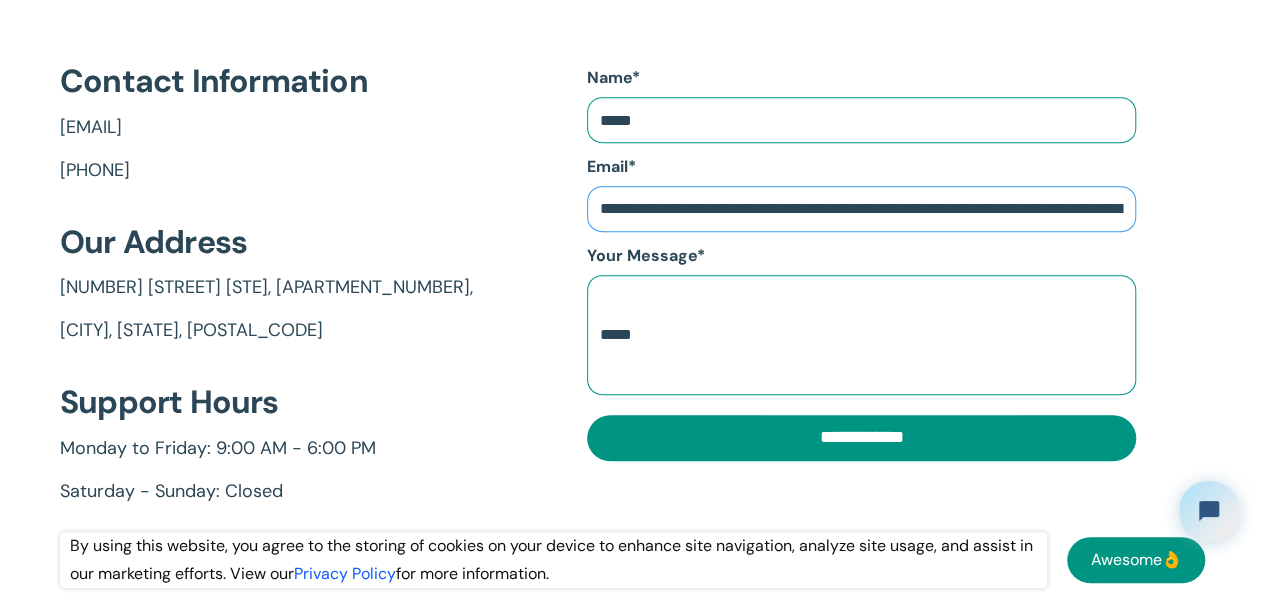 scroll, scrollTop: 500, scrollLeft: 0, axis: vertical 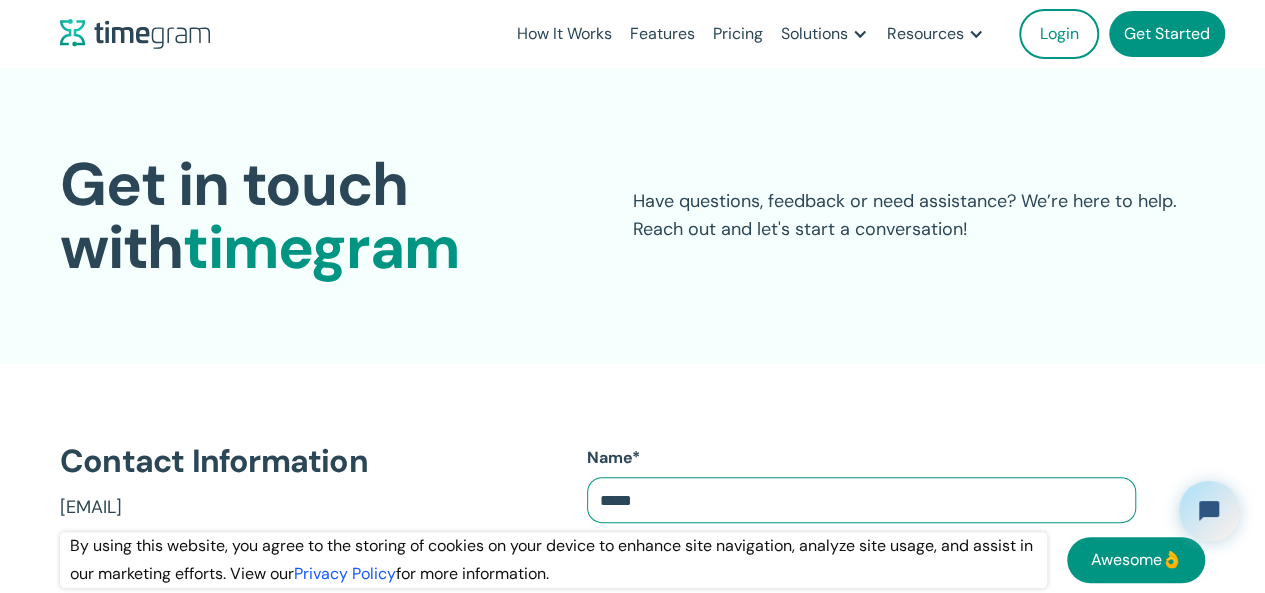 drag, startPoint x: 984, startPoint y: 80, endPoint x: 1279, endPoint y: 3, distance: 304.88358 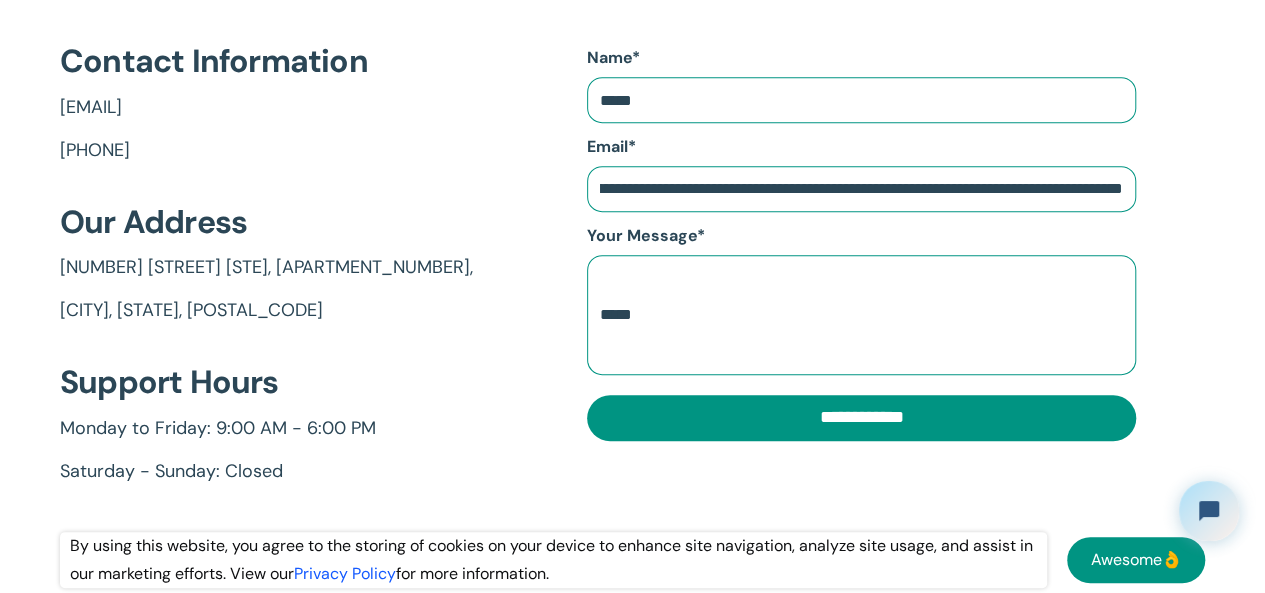drag, startPoint x: 935, startPoint y: 253, endPoint x: 927, endPoint y: 225, distance: 29.12044 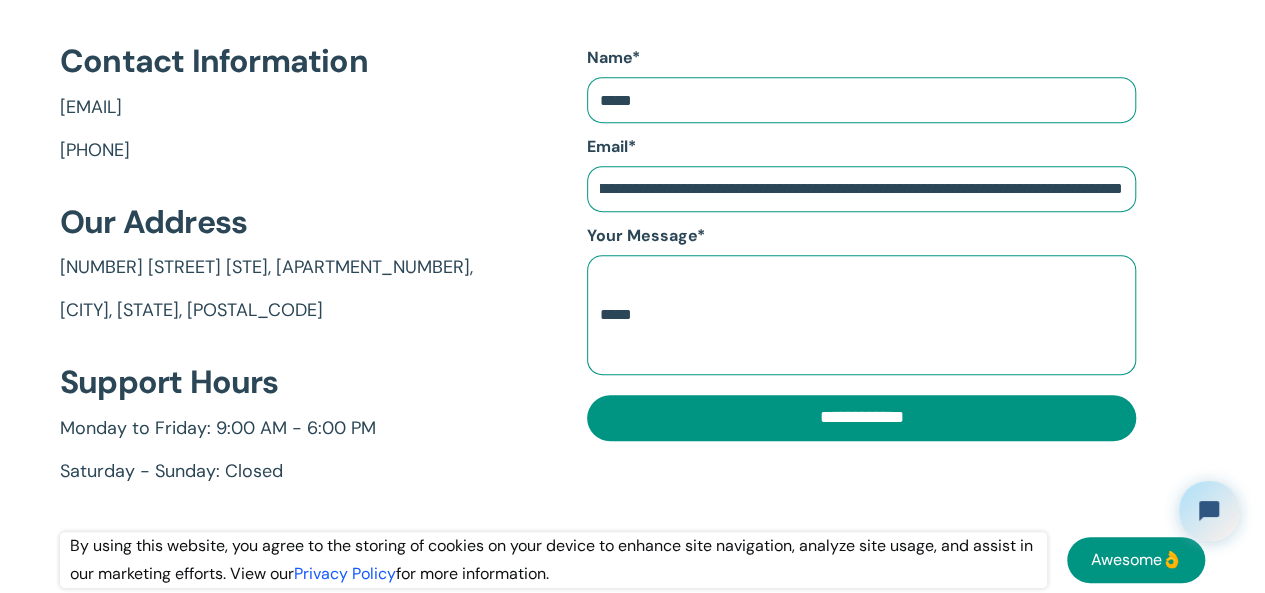 click on "**********" at bounding box center [862, 242] 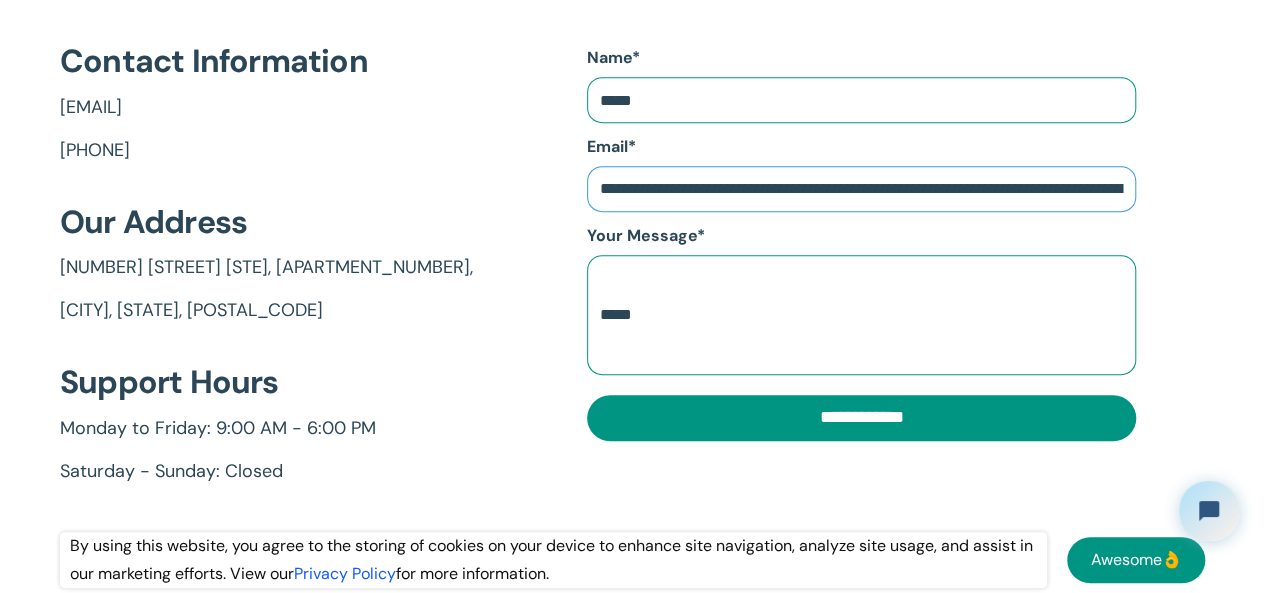 scroll, scrollTop: 0, scrollLeft: 1382, axis: horizontal 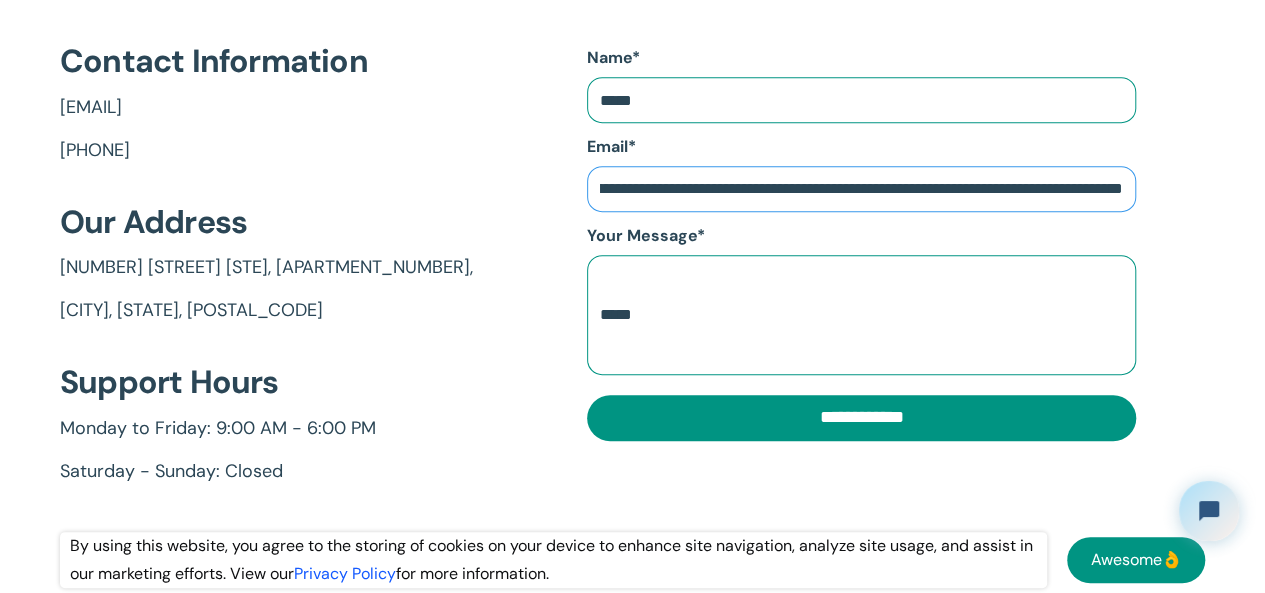 drag, startPoint x: 922, startPoint y: 194, endPoint x: 1003, endPoint y: 193, distance: 81.00617 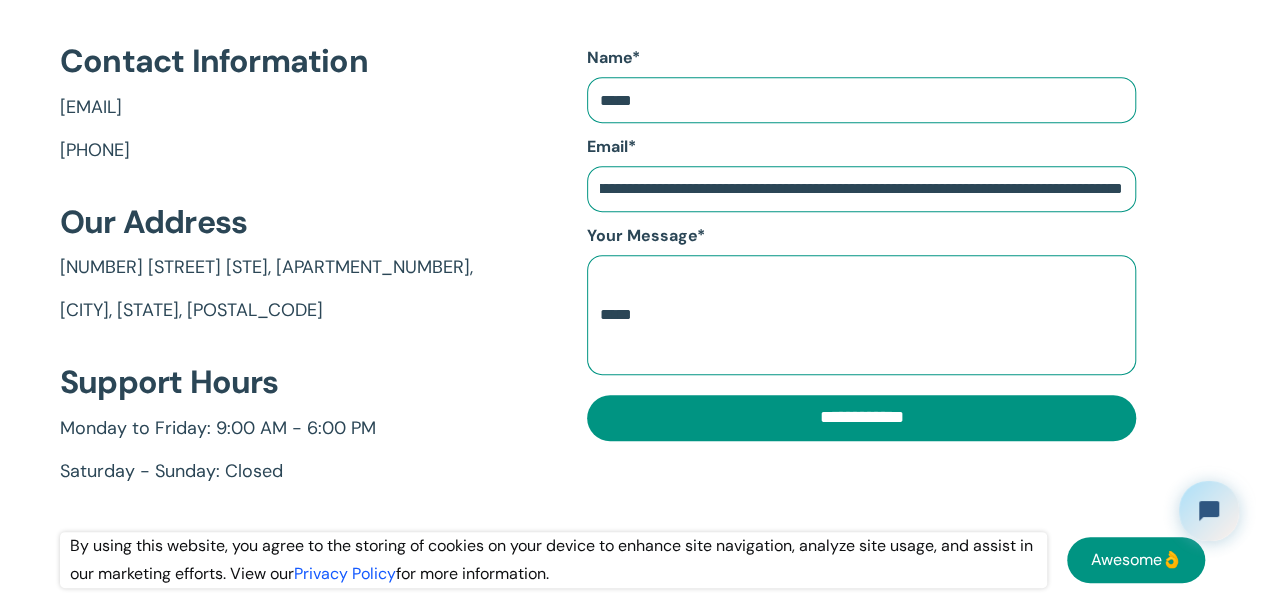 drag, startPoint x: 299, startPoint y: 101, endPoint x: 313, endPoint y: 103, distance: 14.142136 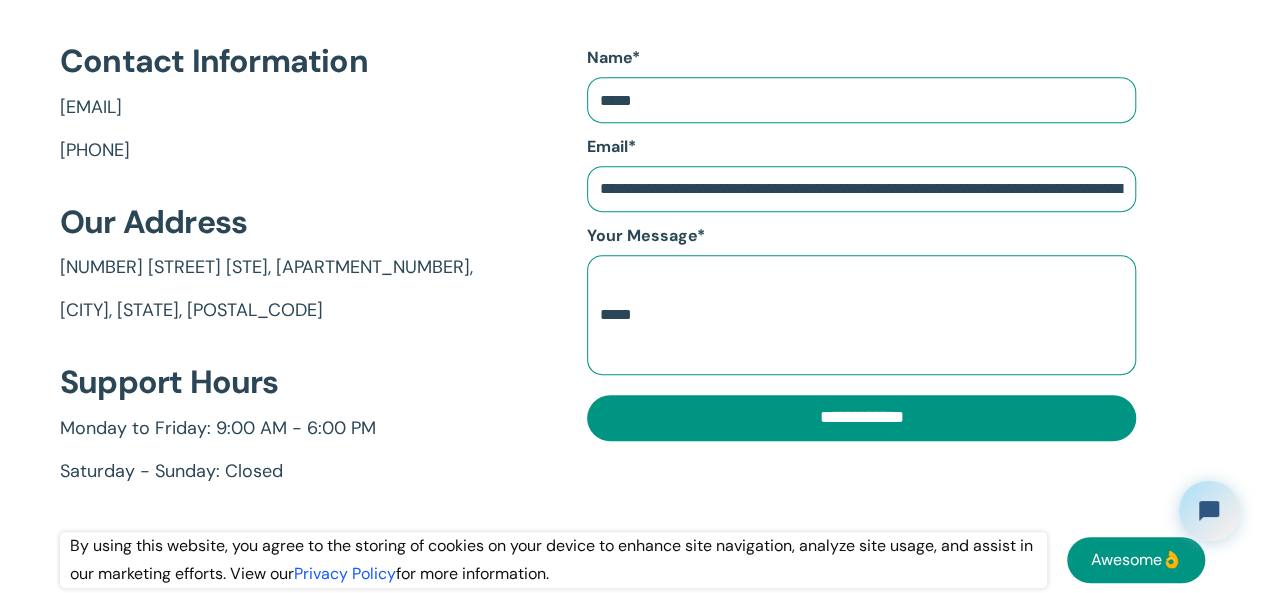 drag, startPoint x: 214, startPoint y: 101, endPoint x: 130, endPoint y: 121, distance: 86.34813 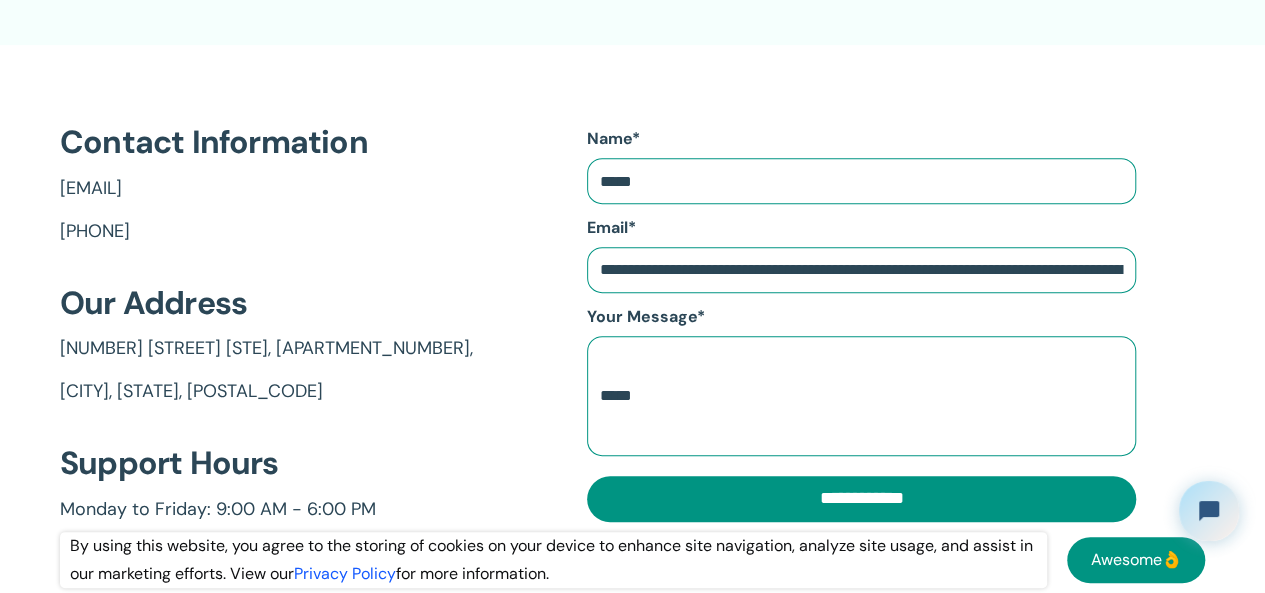 scroll, scrollTop: 300, scrollLeft: 0, axis: vertical 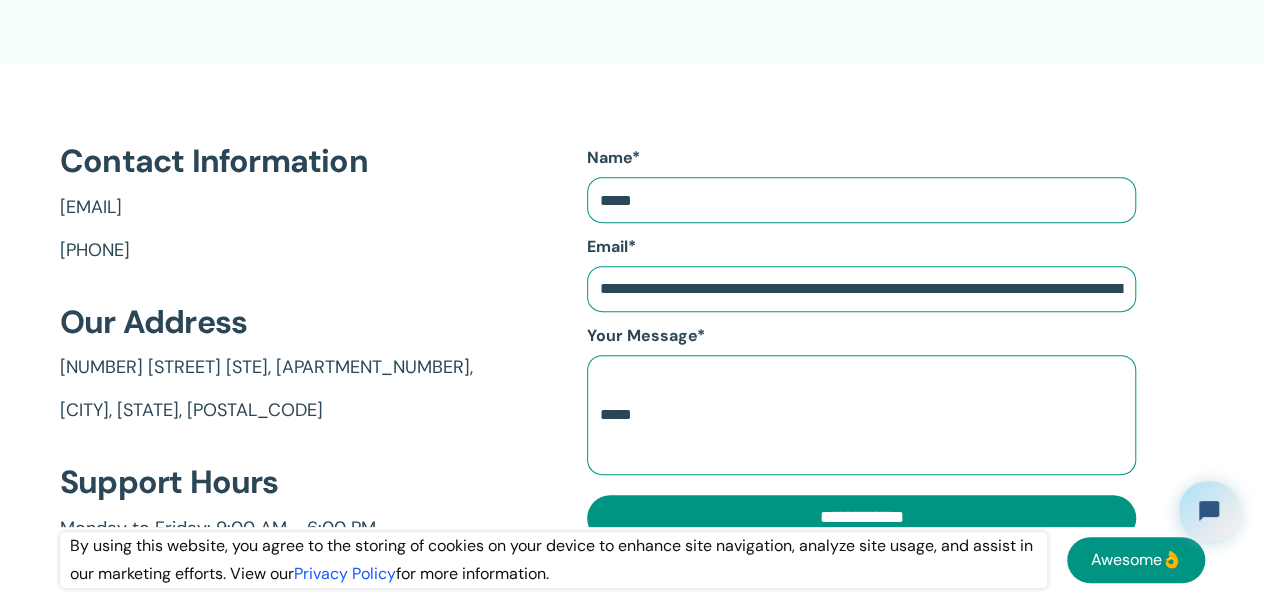 click on "Get in touch with   timegram Have questions, feedback or need assistance? We’re here to help. Reach out and let's start a conversation!" at bounding box center (632, -84) 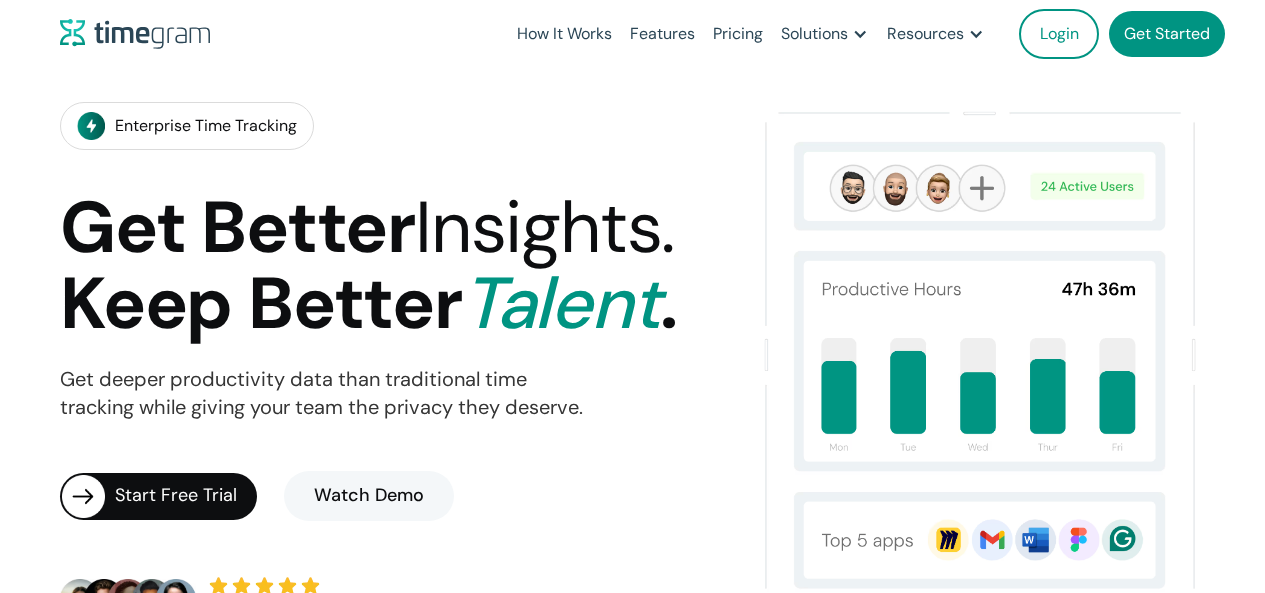 scroll, scrollTop: 0, scrollLeft: 0, axis: both 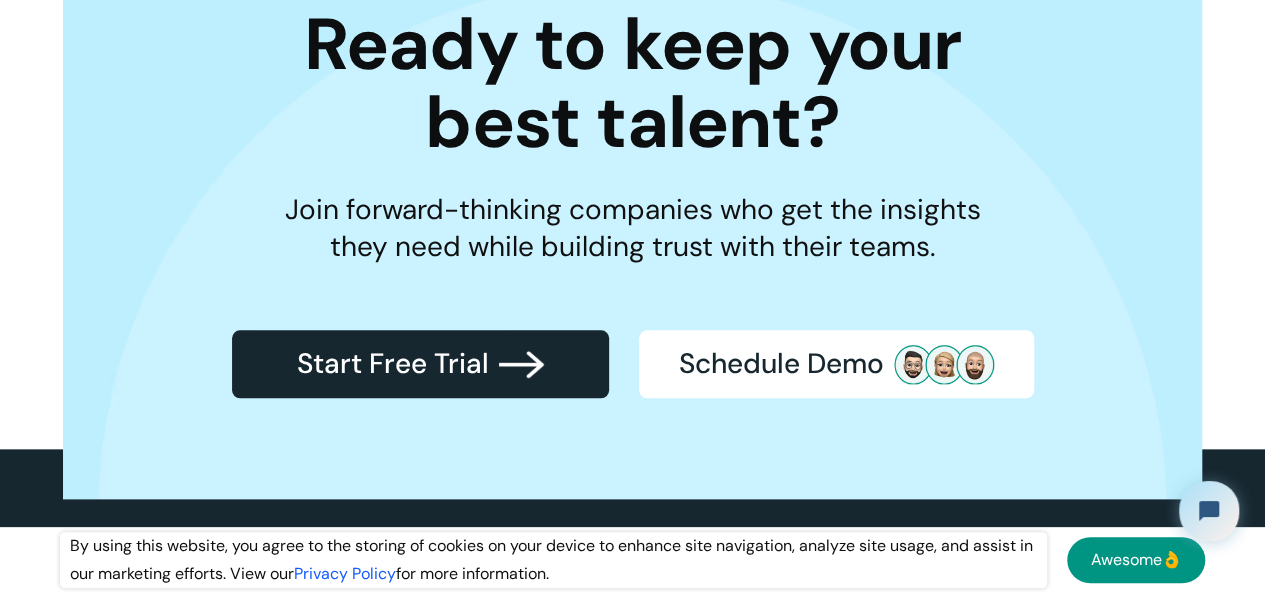 drag, startPoint x: 410, startPoint y: 272, endPoint x: 262, endPoint y: 215, distance: 158.59697 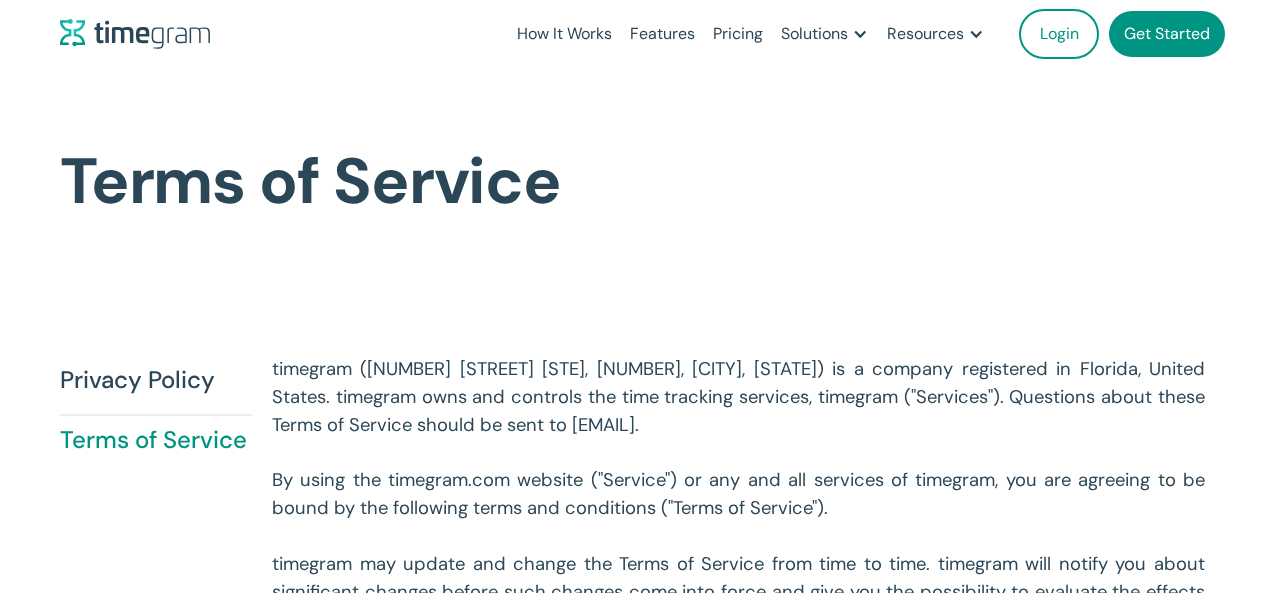 scroll, scrollTop: 0, scrollLeft: 0, axis: both 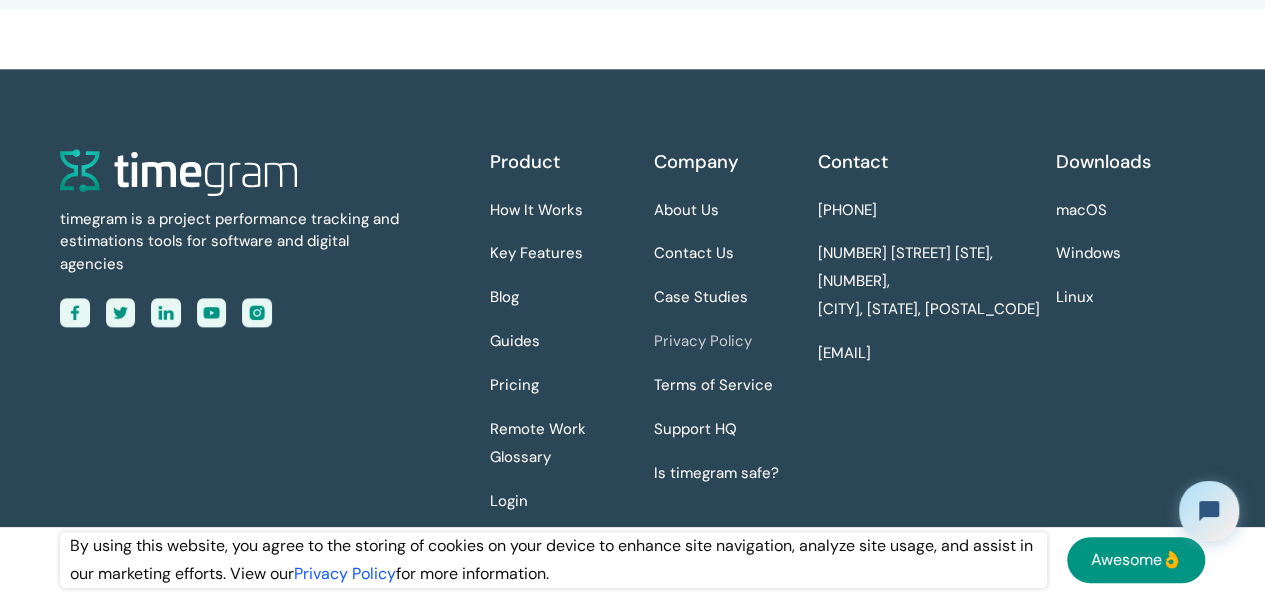 click on "Privacy Policy" at bounding box center (702, 342) 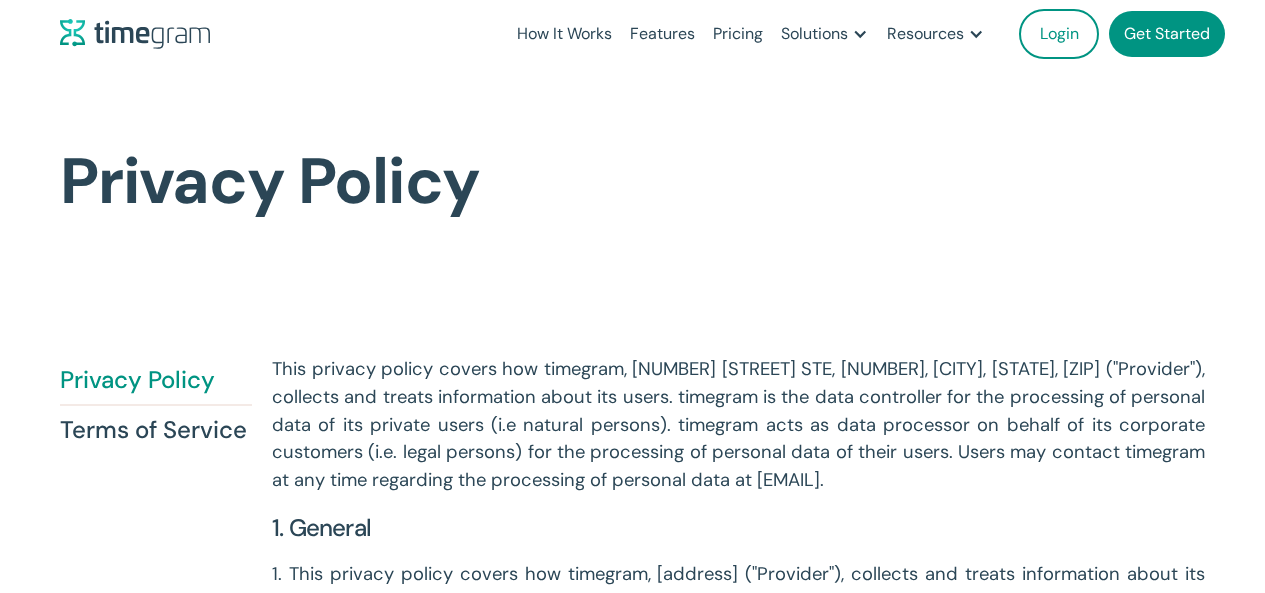 scroll, scrollTop: 0, scrollLeft: 0, axis: both 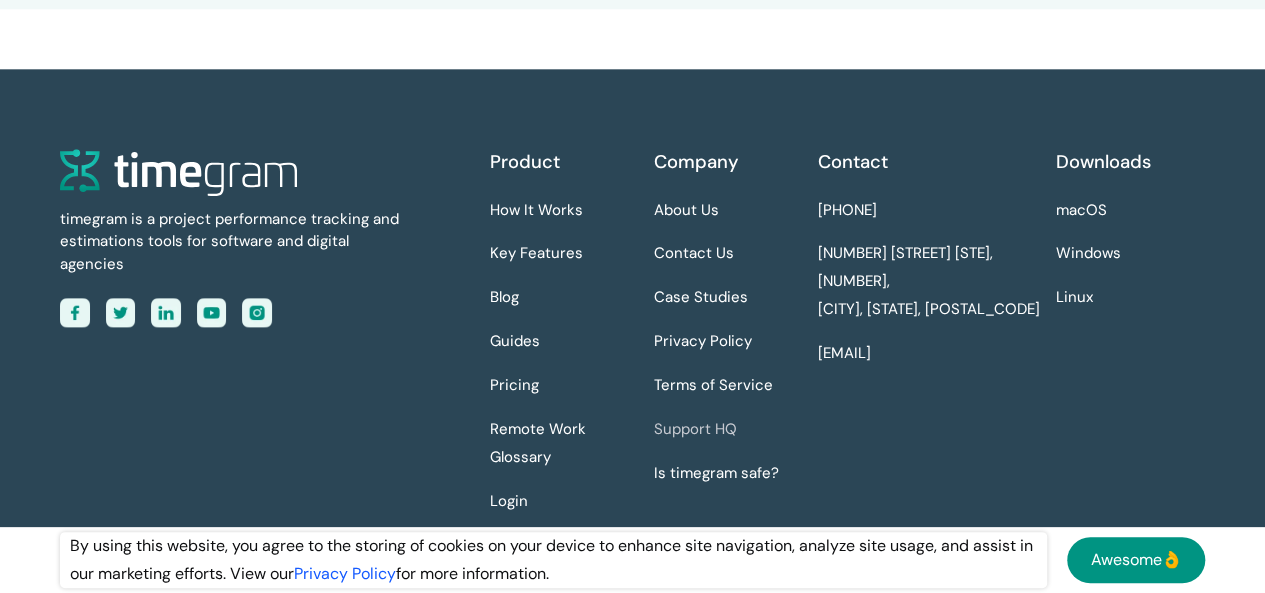 click on "Support HQ" at bounding box center (694, 430) 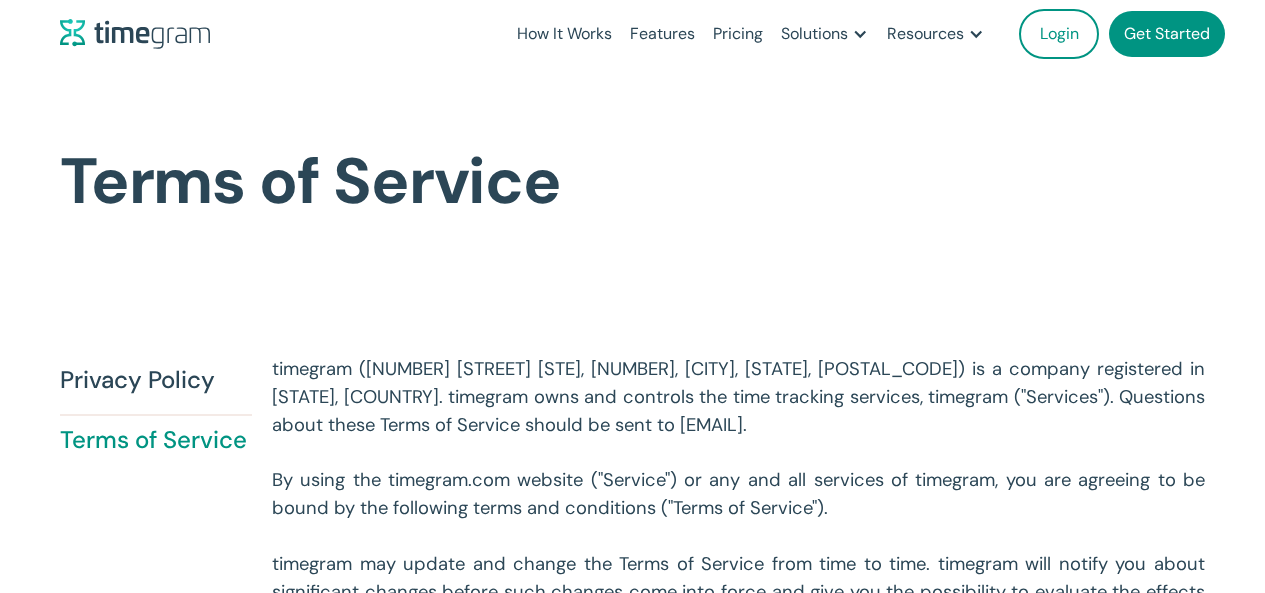 scroll, scrollTop: 4932, scrollLeft: 0, axis: vertical 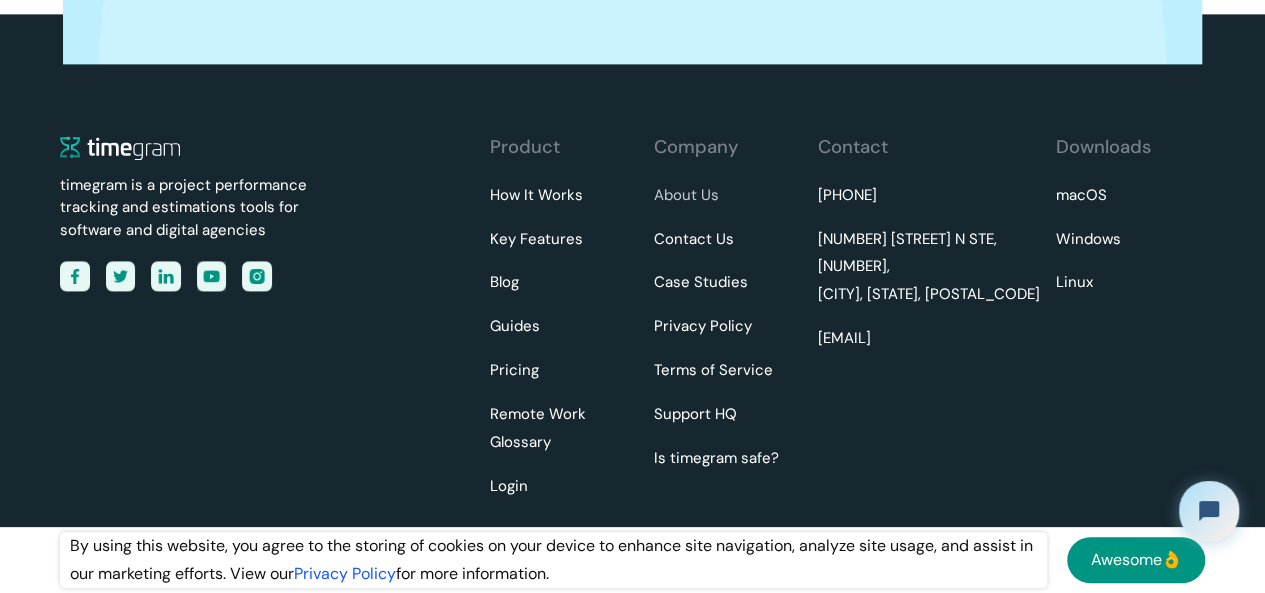 click on "About Us" at bounding box center [685, 196] 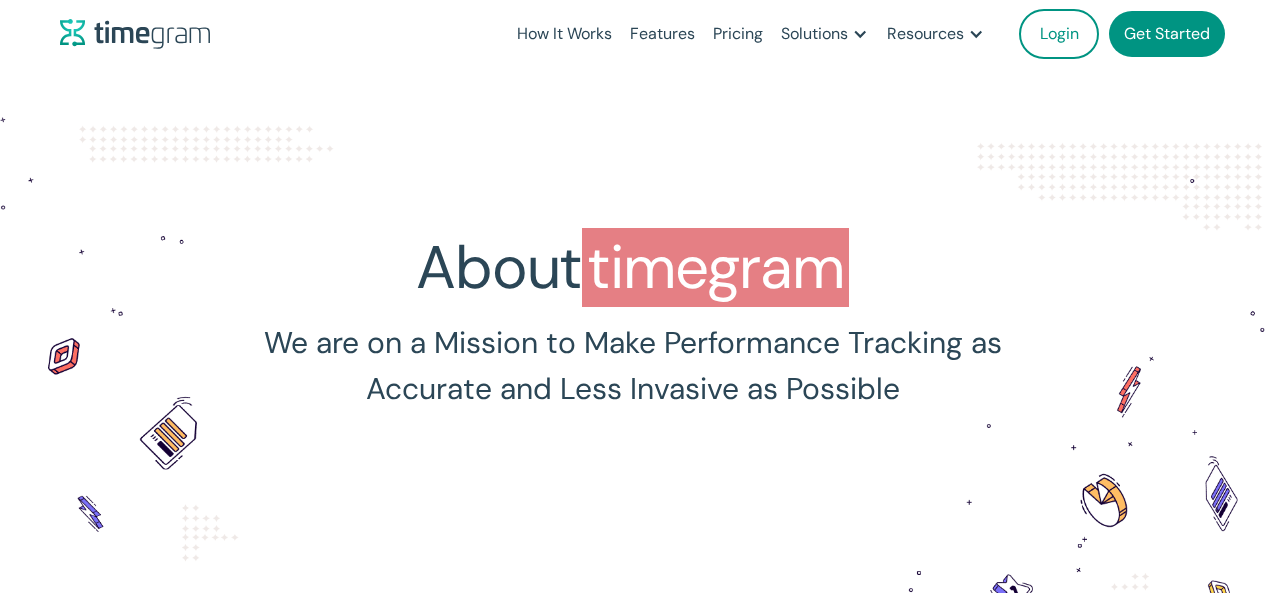 scroll, scrollTop: 0, scrollLeft: 0, axis: both 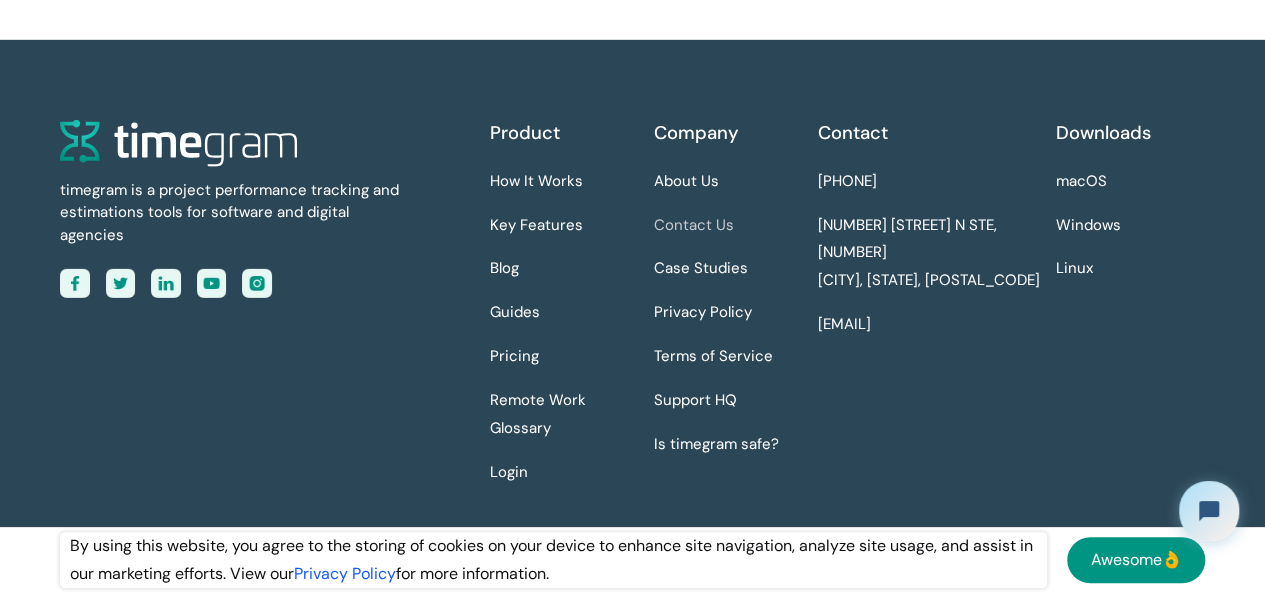 click on "Contact Us" at bounding box center [693, 226] 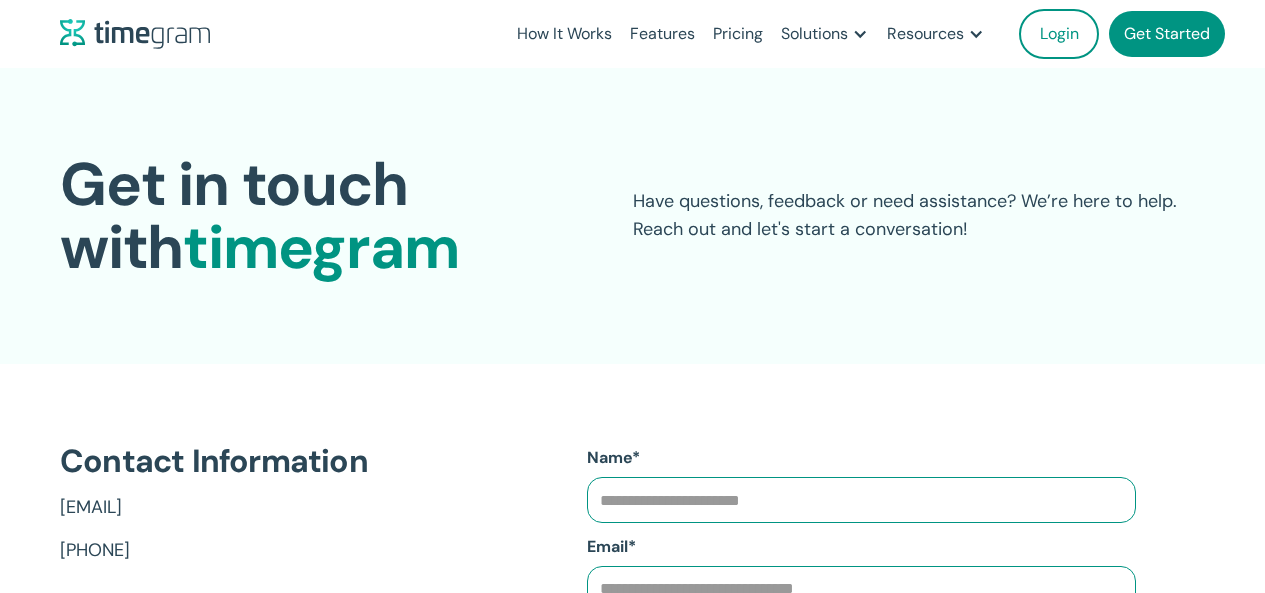 scroll, scrollTop: 0, scrollLeft: 0, axis: both 